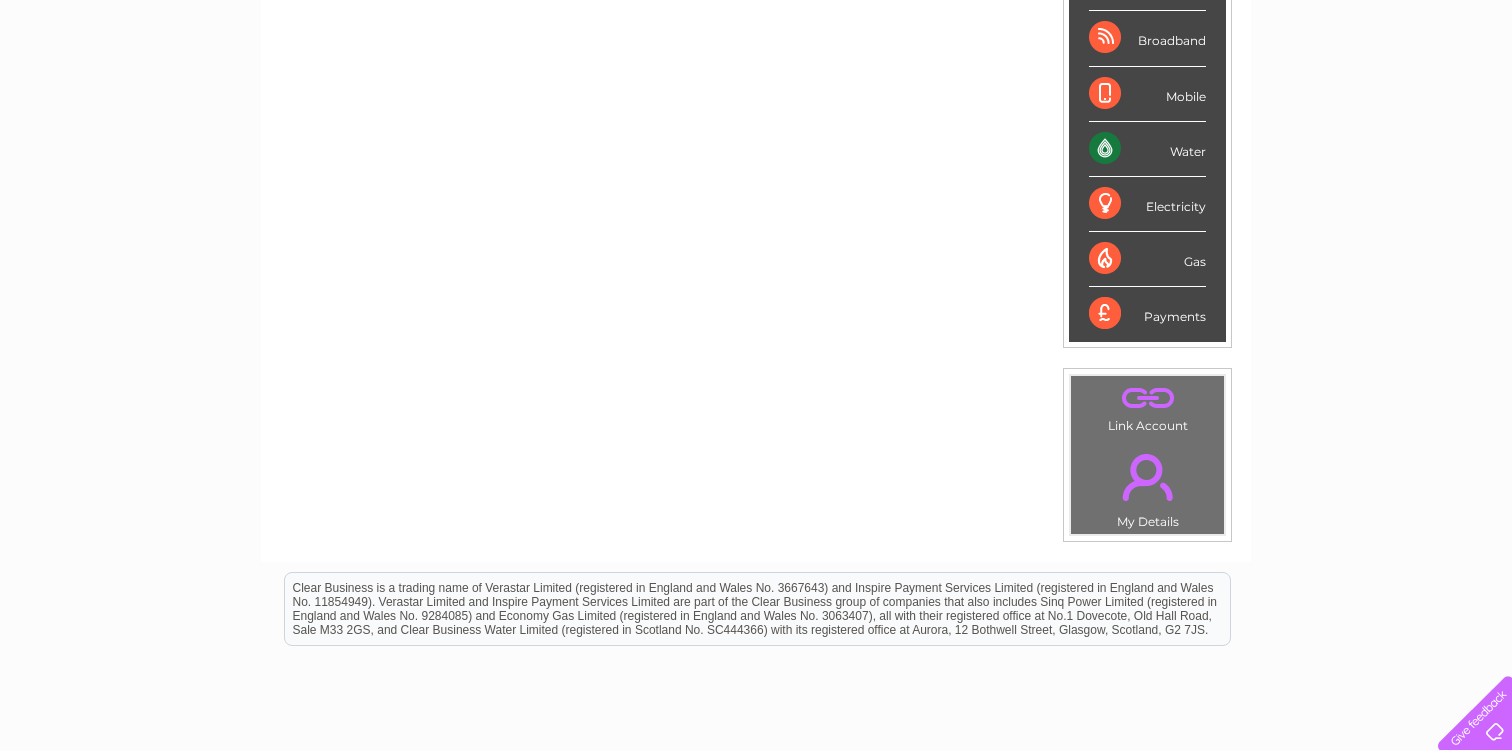 scroll, scrollTop: 347, scrollLeft: 0, axis: vertical 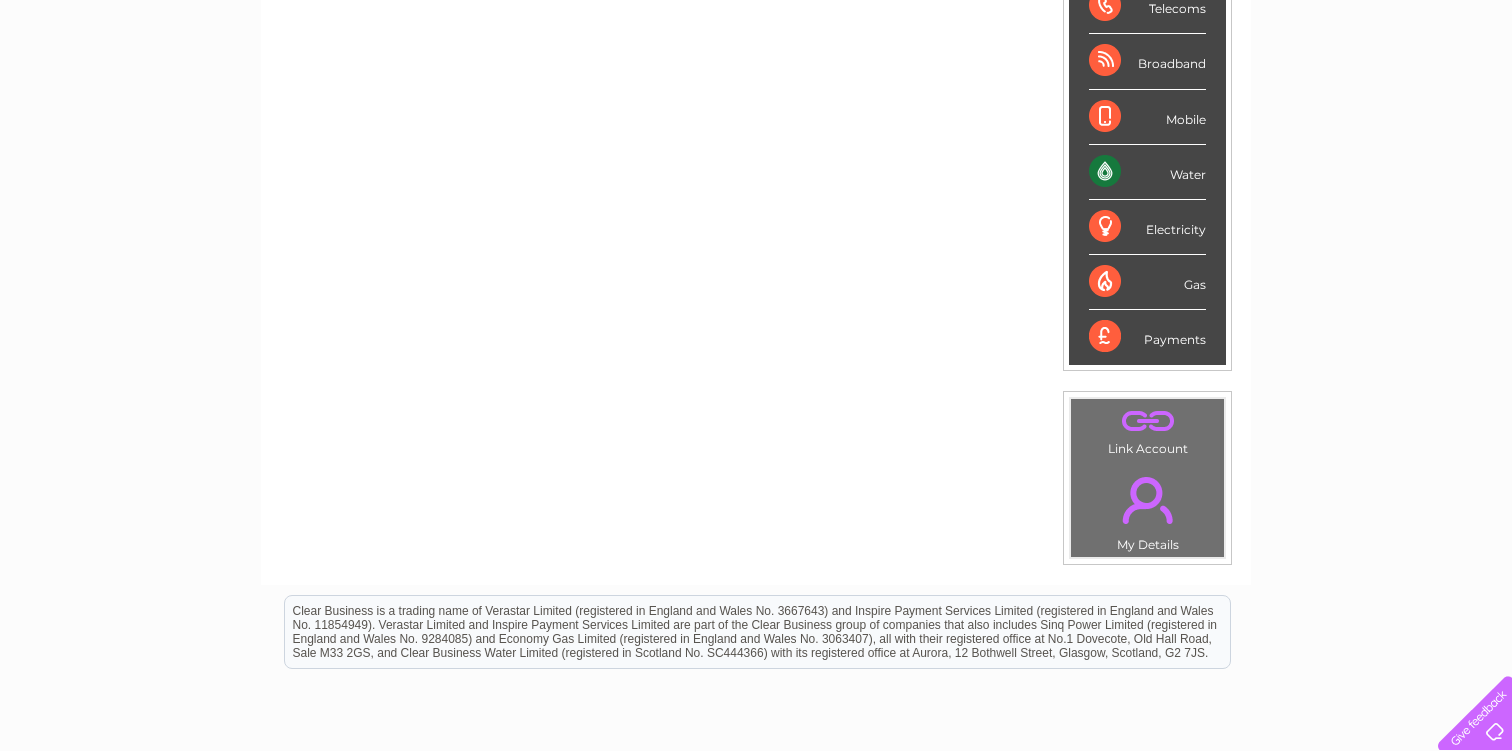 click on "Water" at bounding box center (1147, 172) 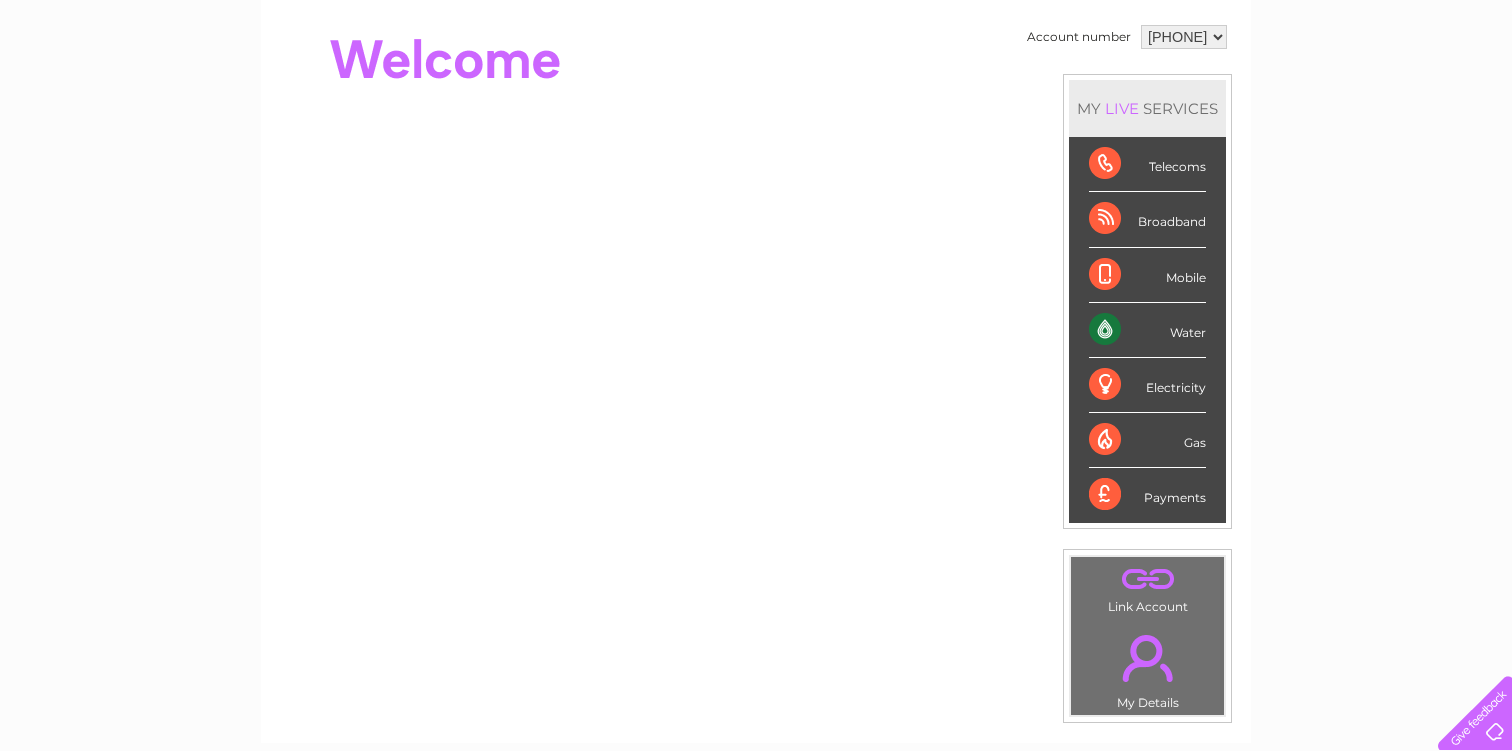 scroll, scrollTop: 0, scrollLeft: 0, axis: both 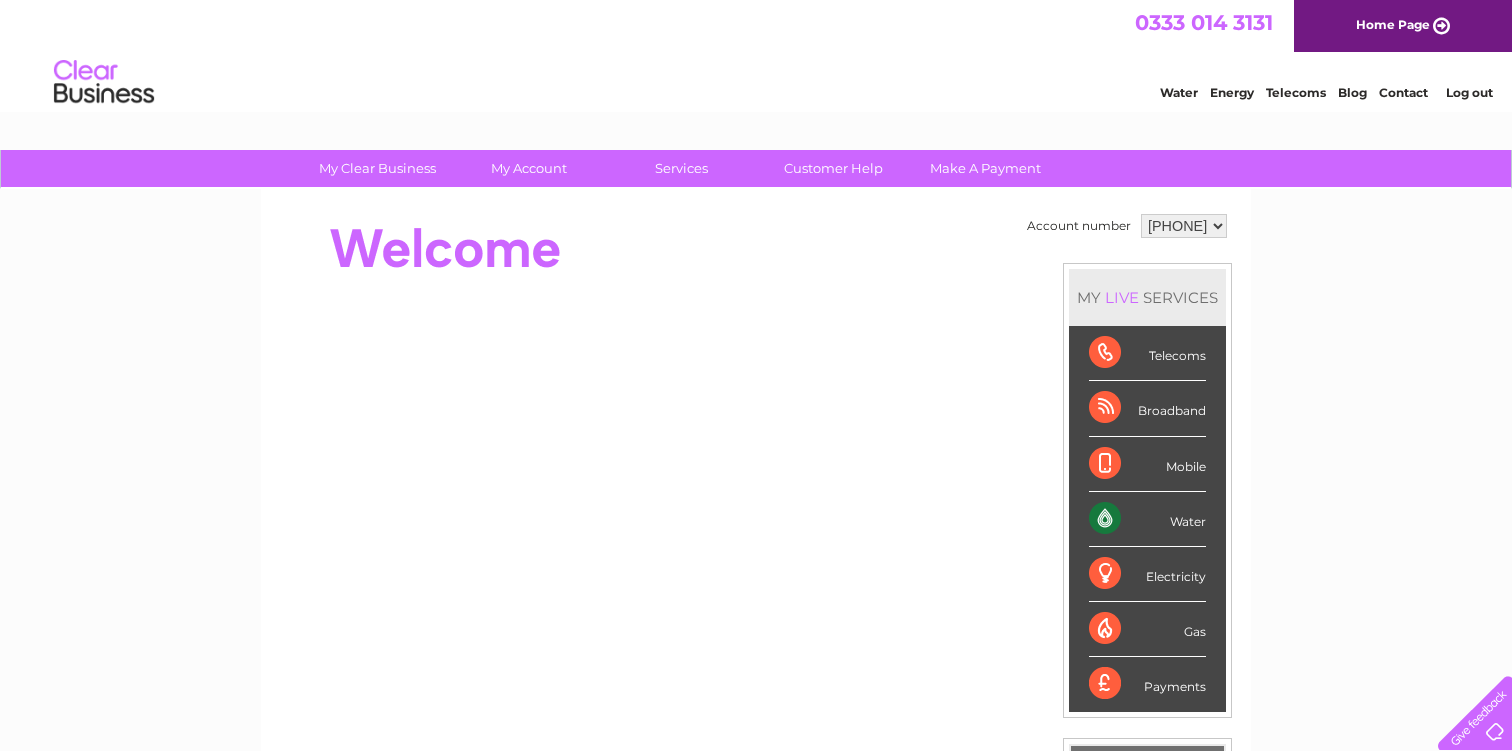 click on "Energy" at bounding box center (1232, 92) 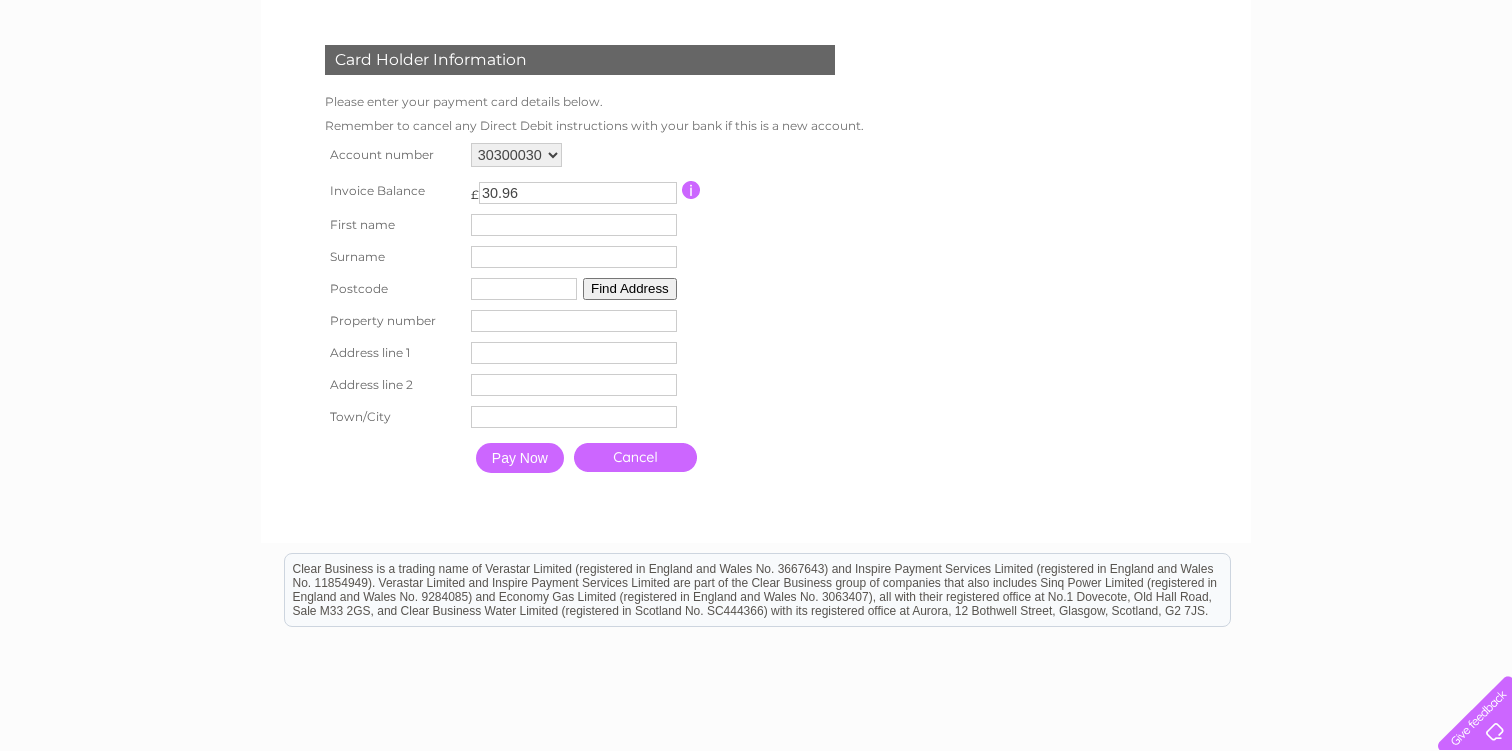 scroll, scrollTop: 294, scrollLeft: 0, axis: vertical 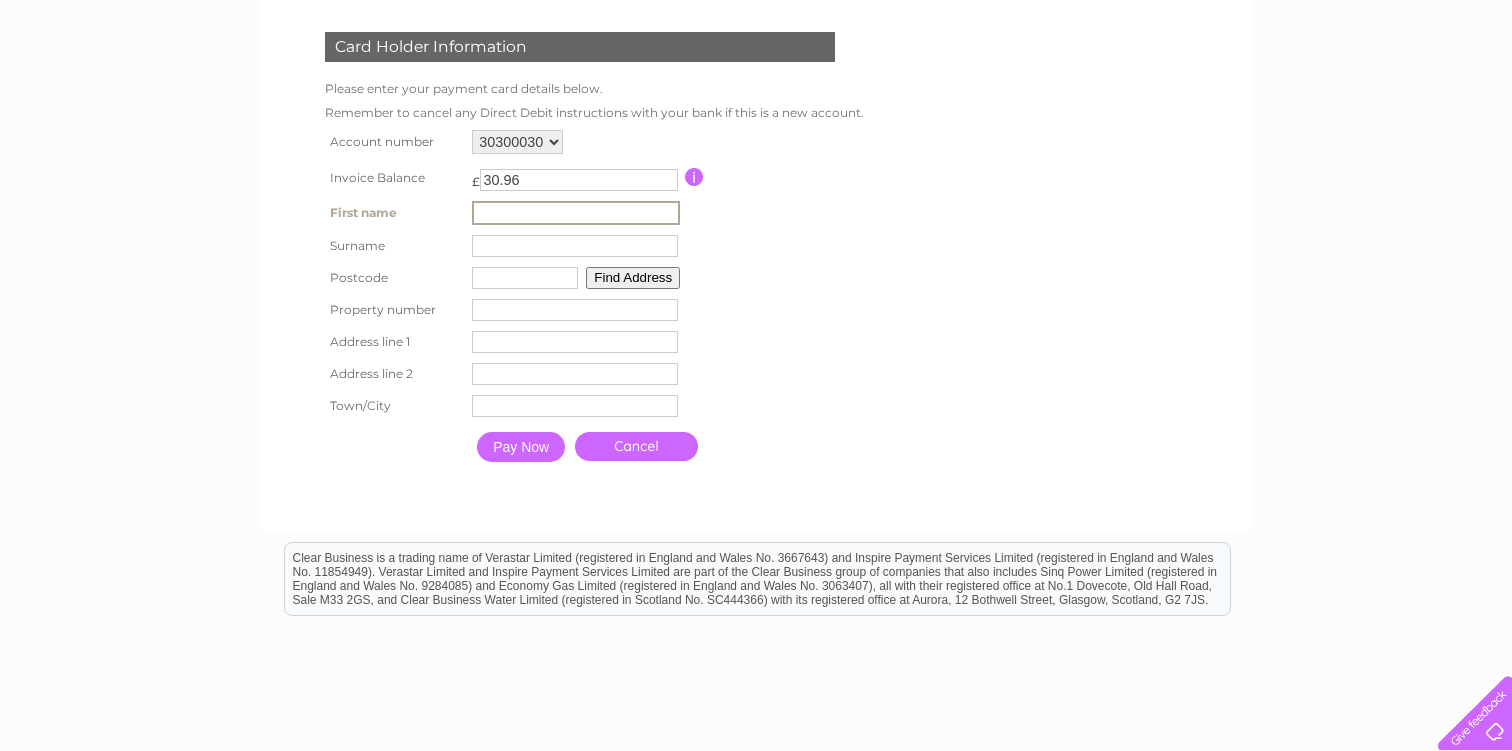 click at bounding box center [576, 213] 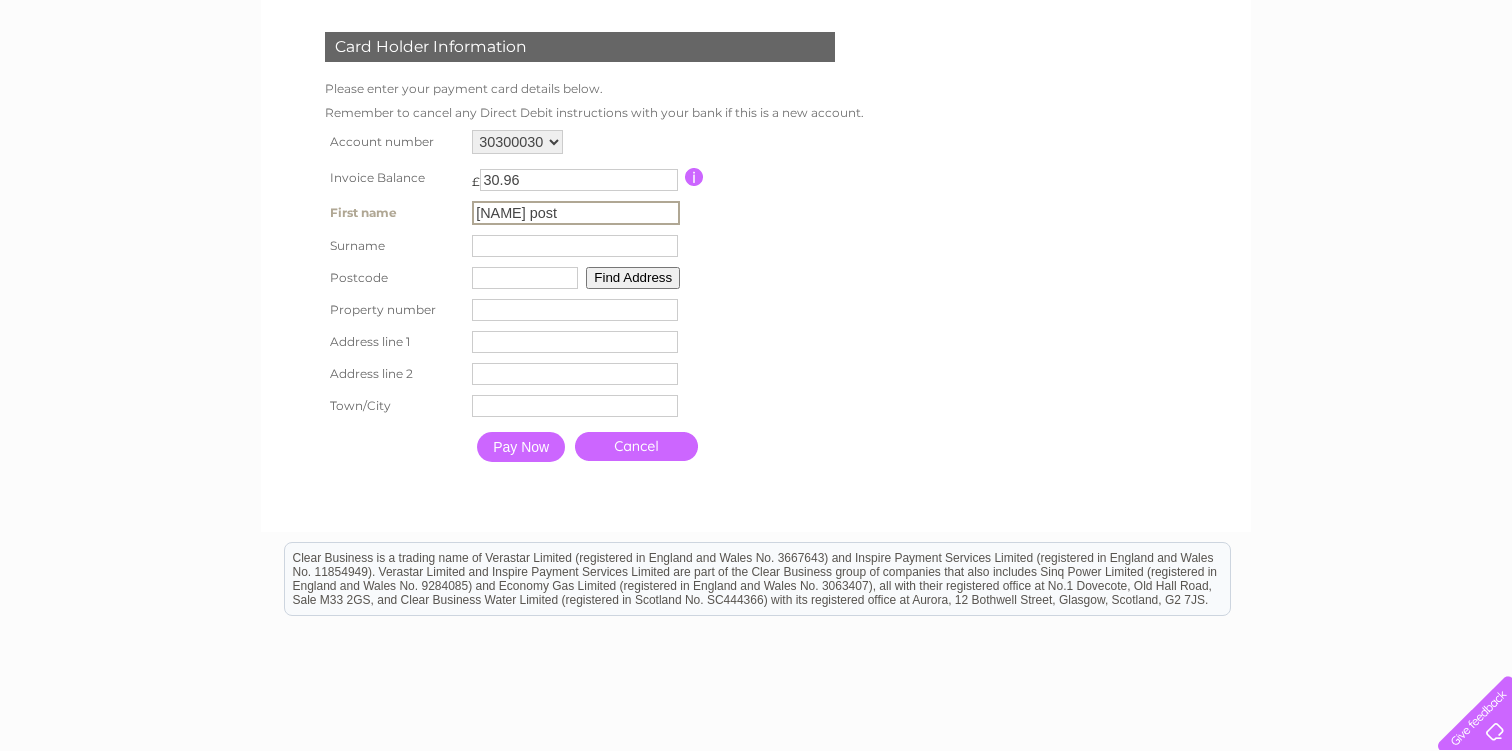 type on "Office" 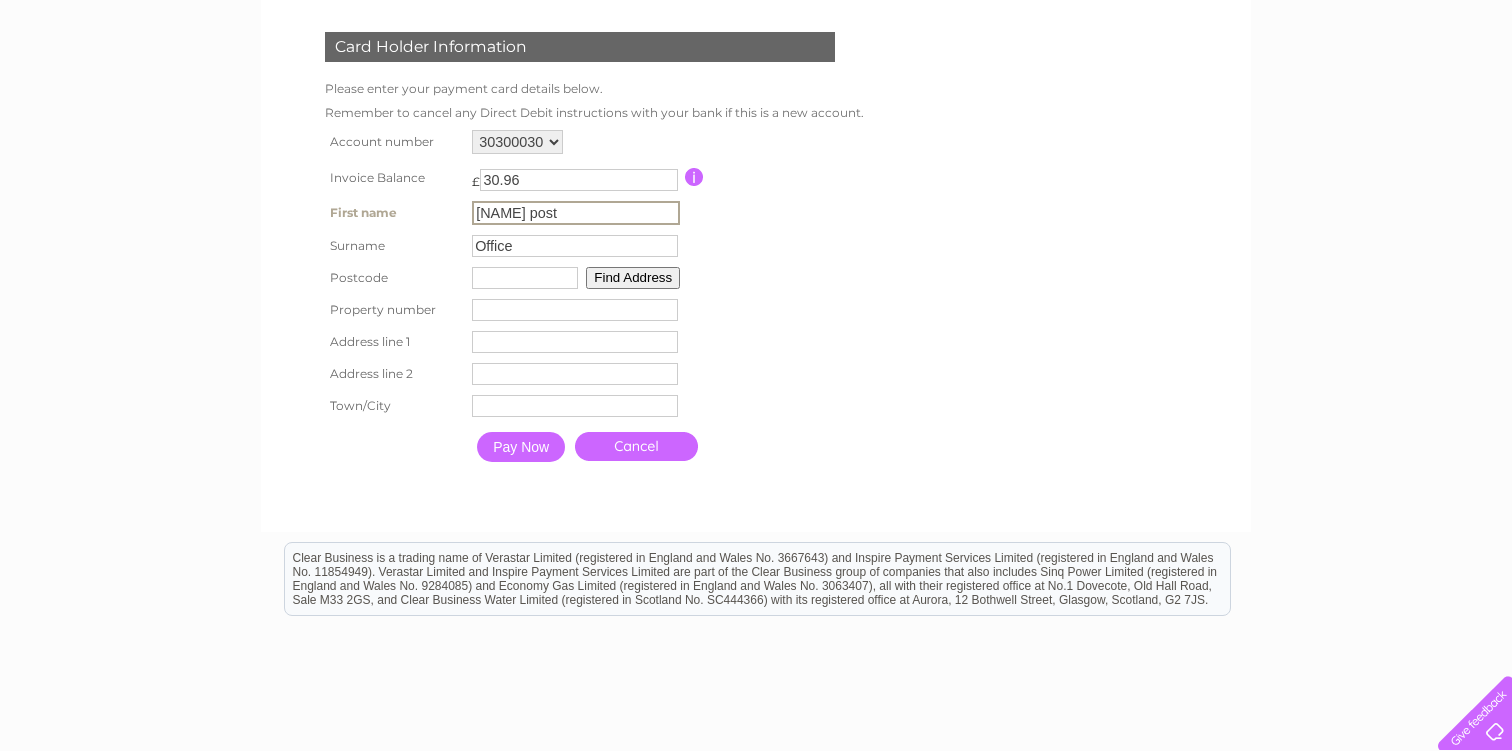 type on "DT11DH" 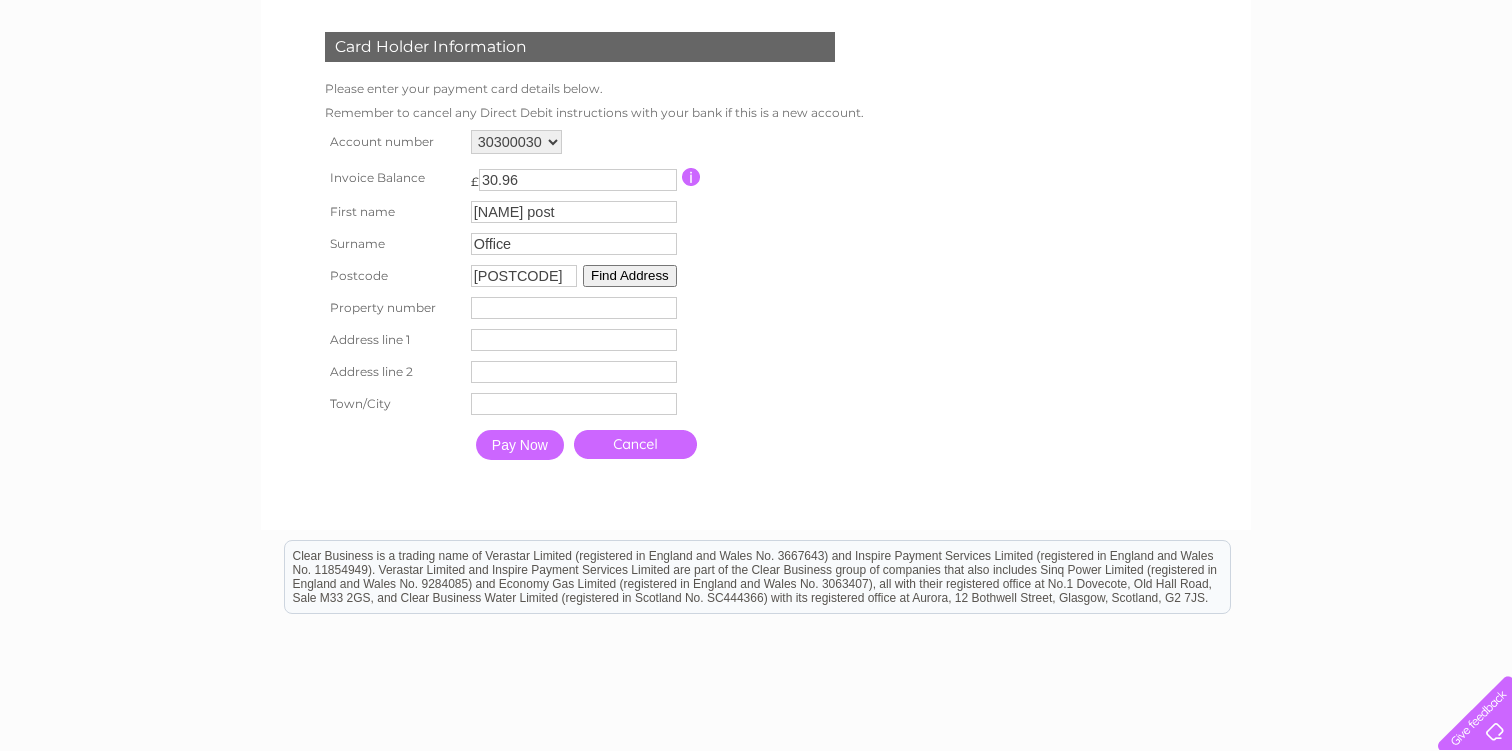 click on "Find Address" at bounding box center (630, 276) 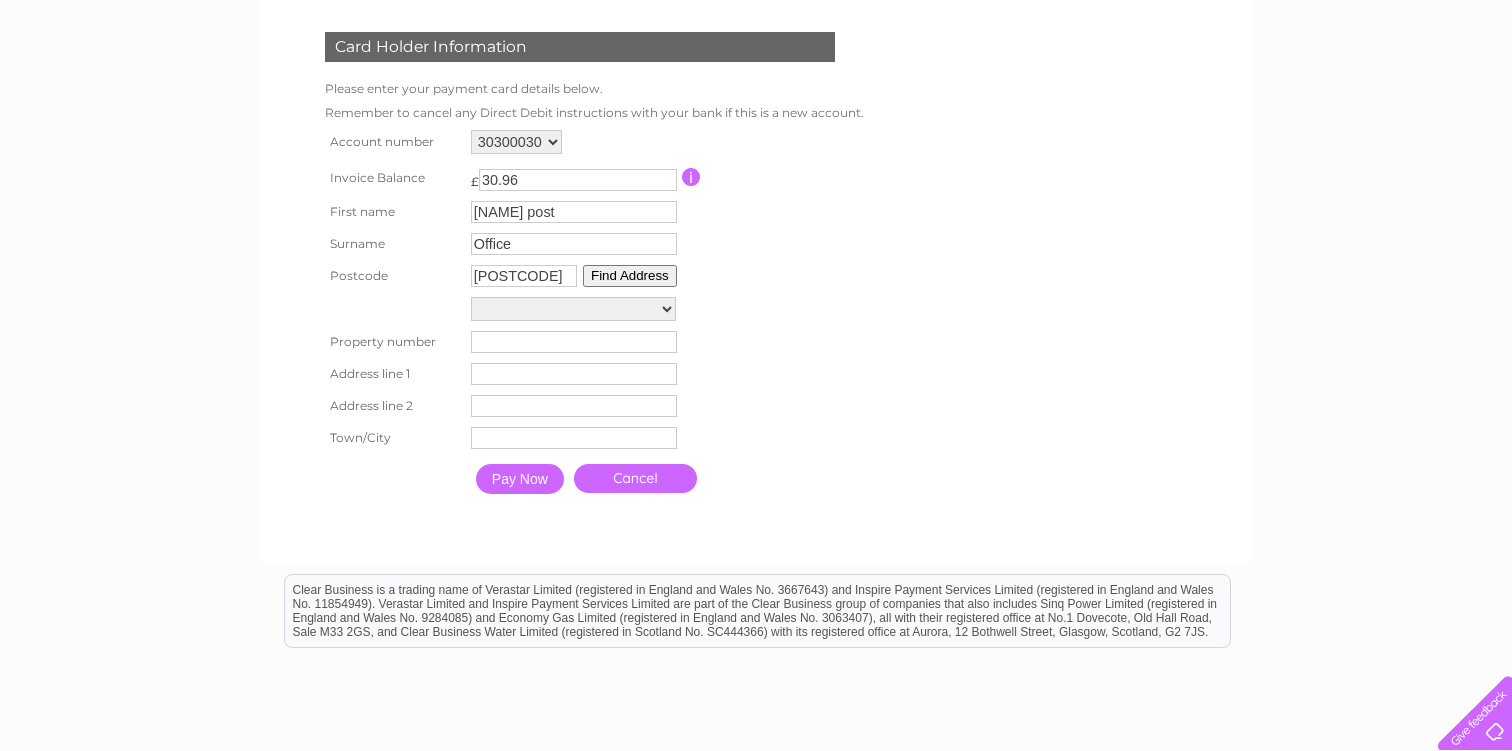 click on "Trinity Street Electricity Sub Station 5M Fro, Trinity Street" at bounding box center [573, 309] 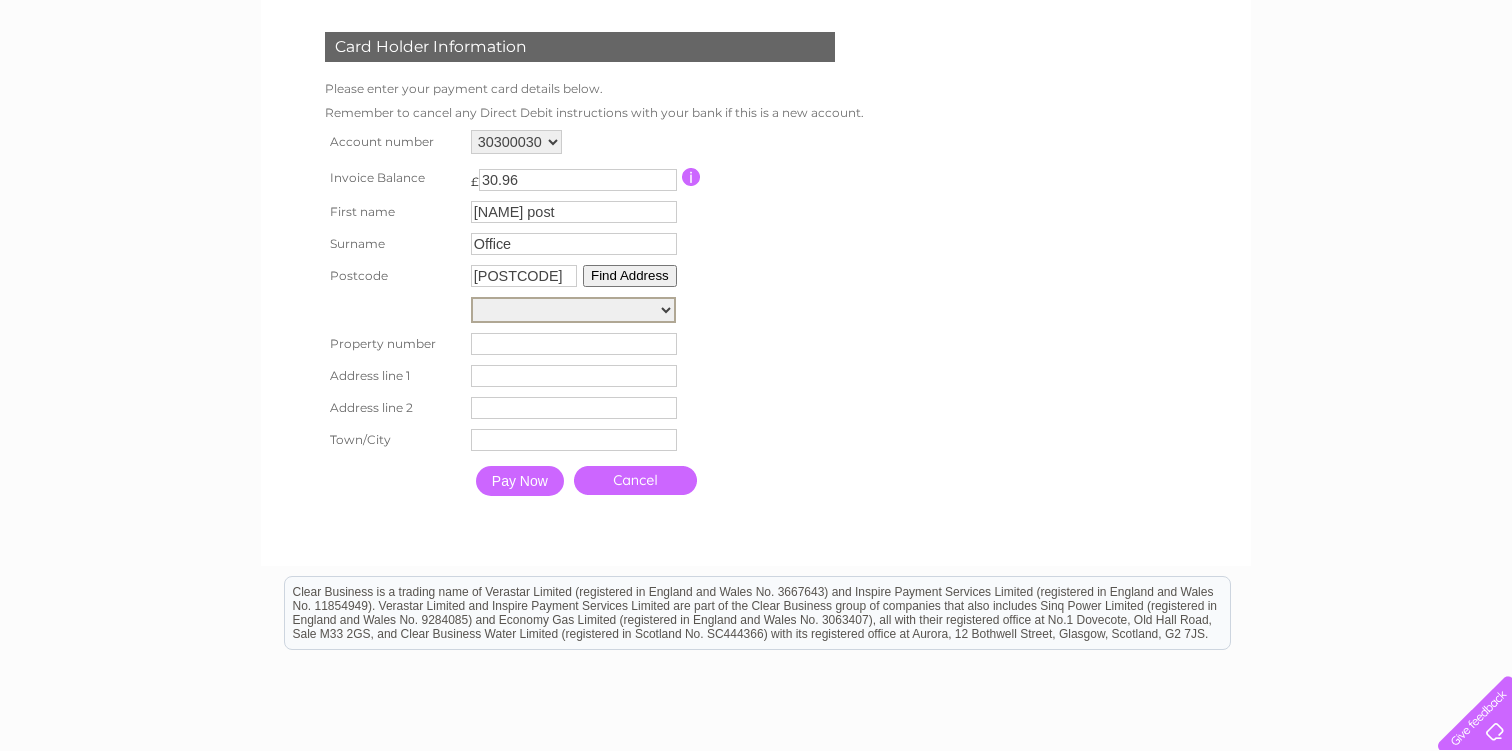 select on ",Trinity Street,,Dorchester" 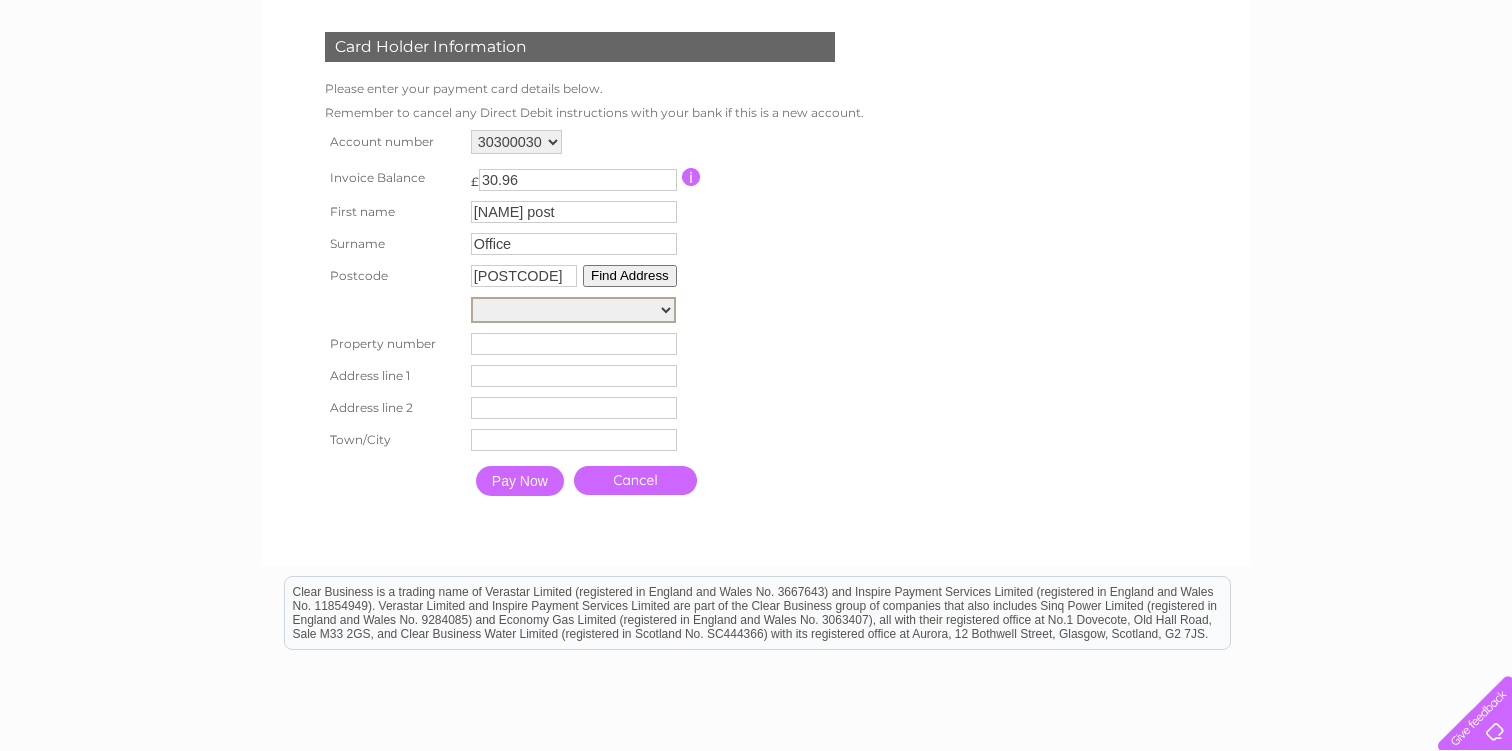 type on "Trinity Street" 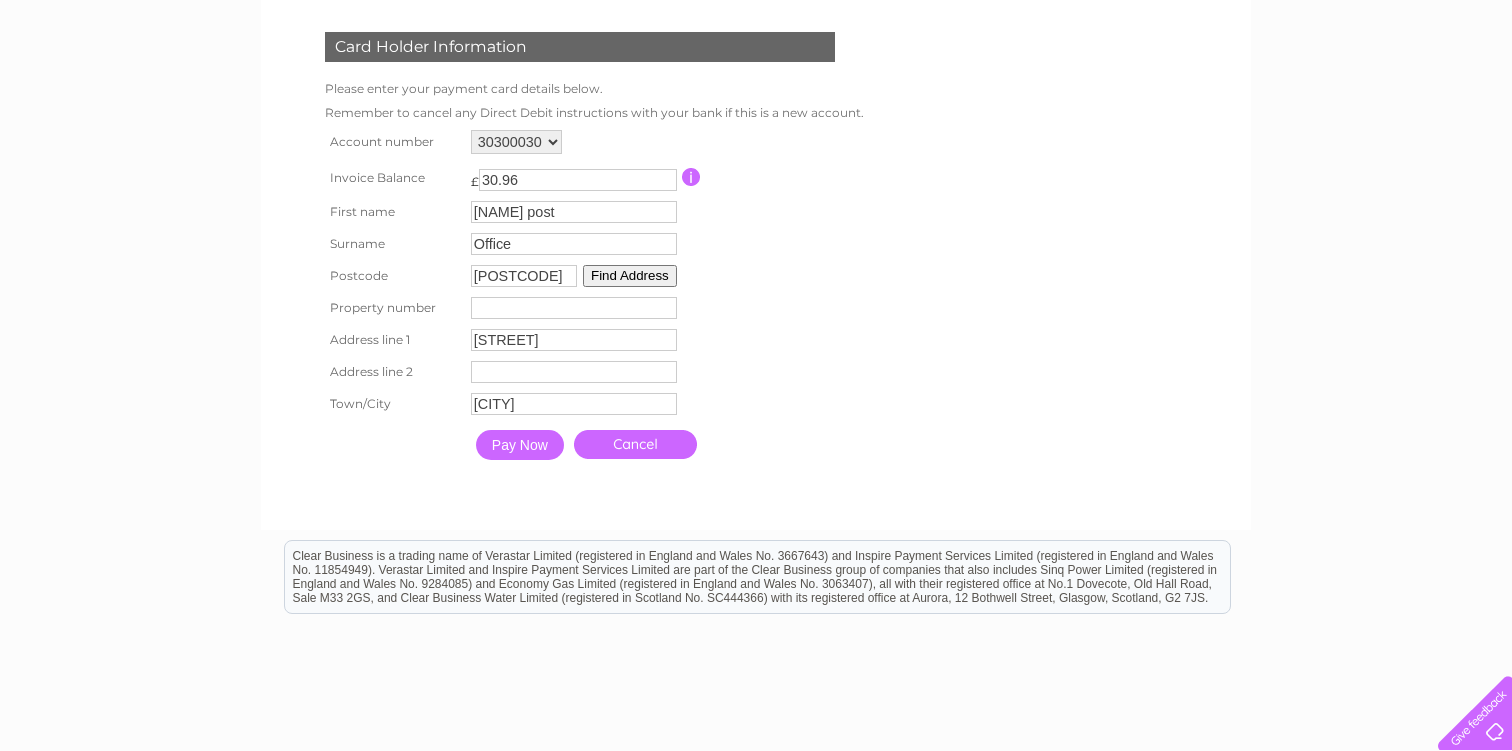 click at bounding box center (574, 308) 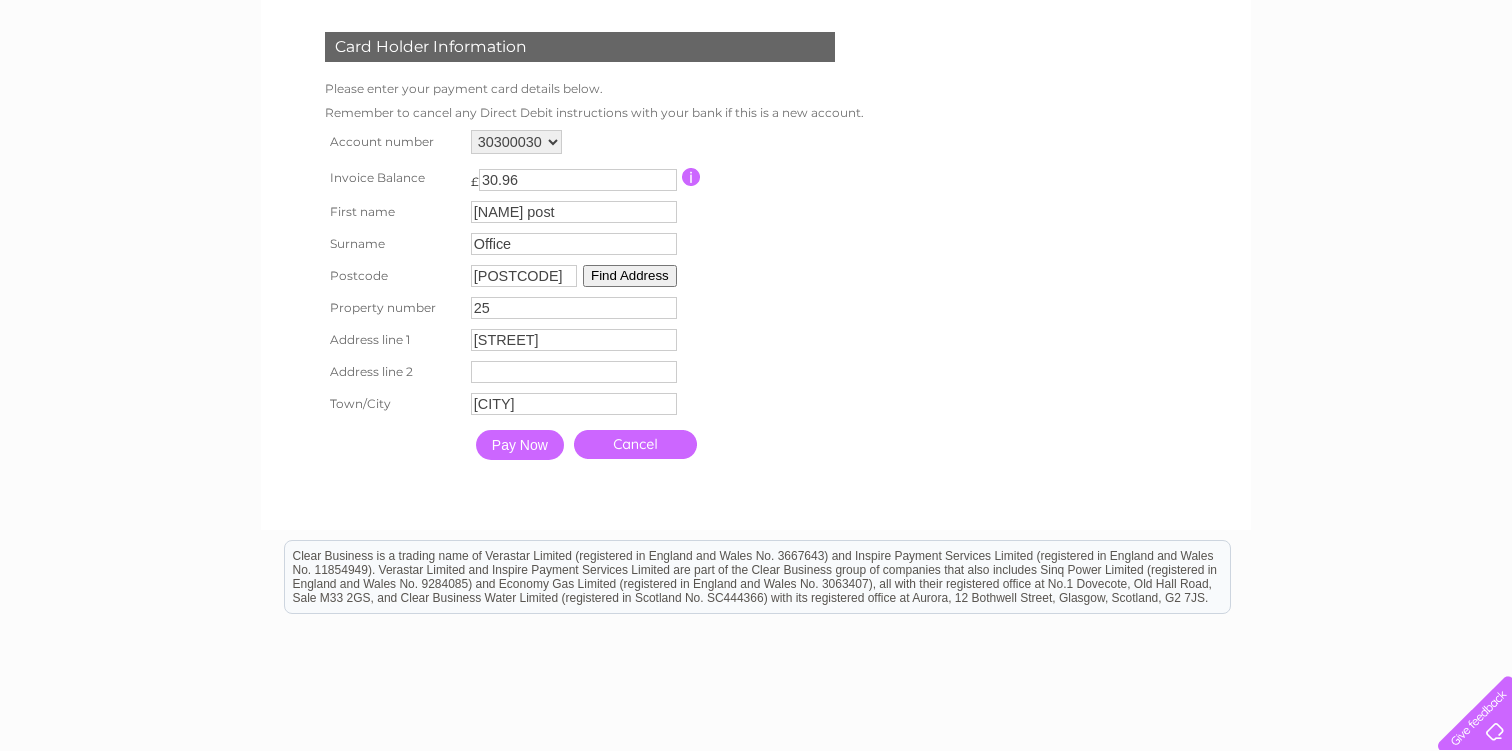 type on "25" 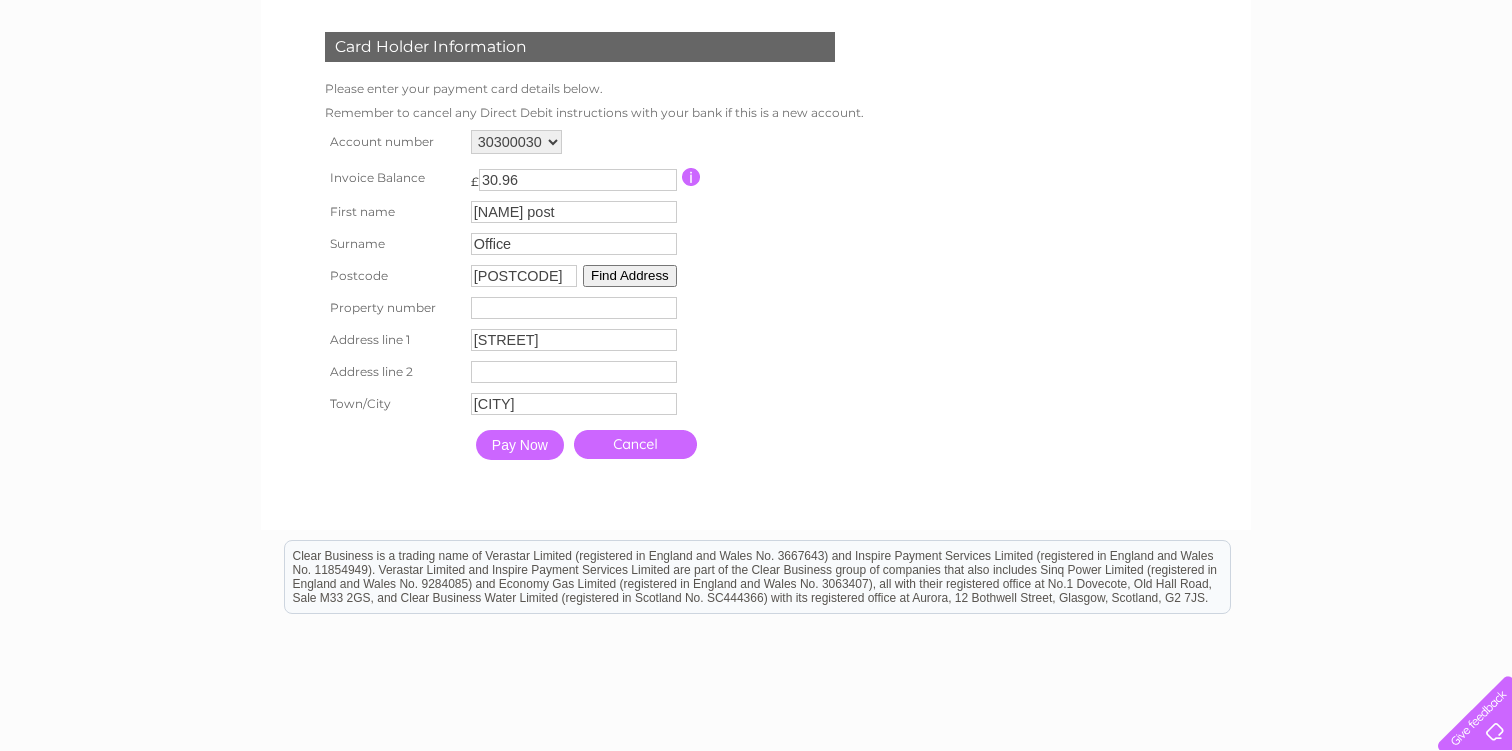 click on "Pay Now" at bounding box center (520, 445) 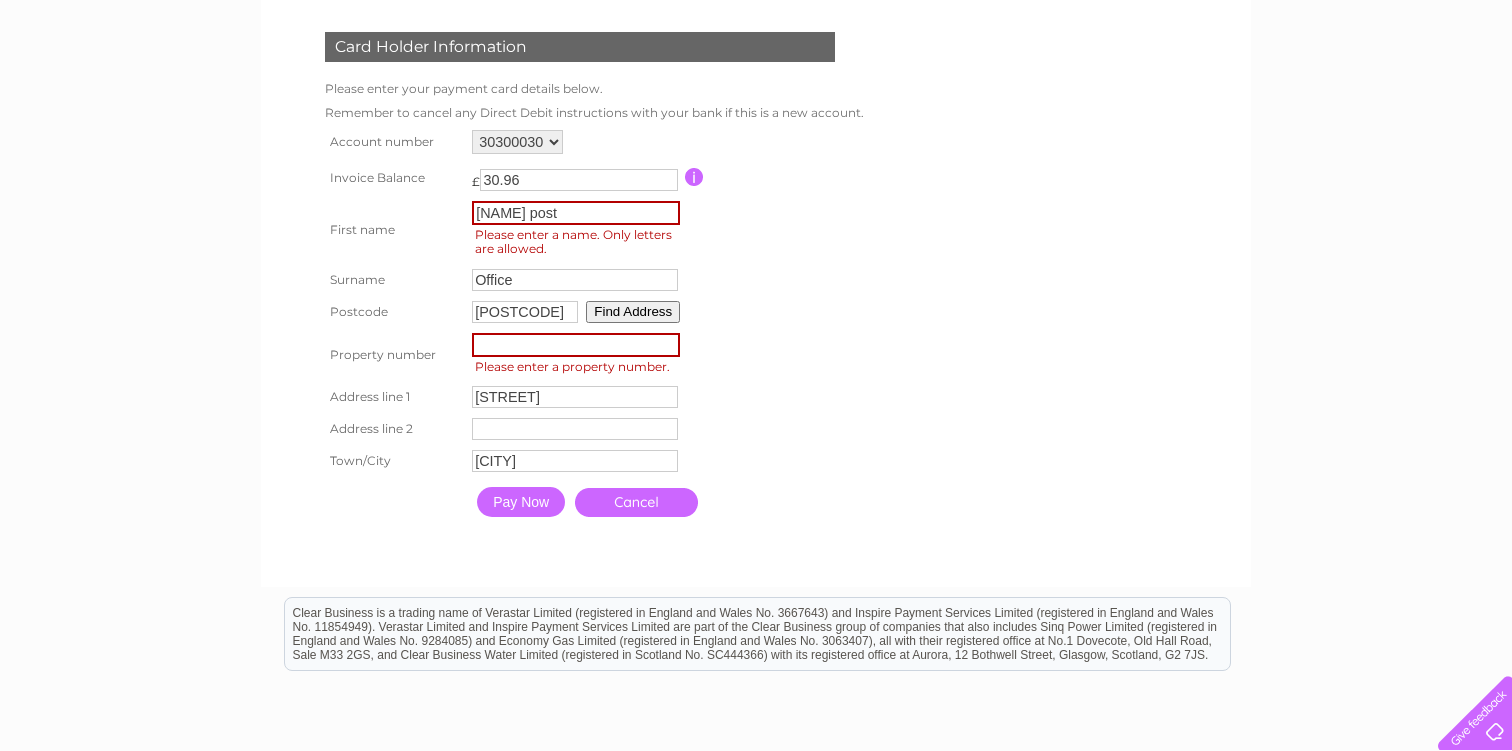 click at bounding box center (576, 345) 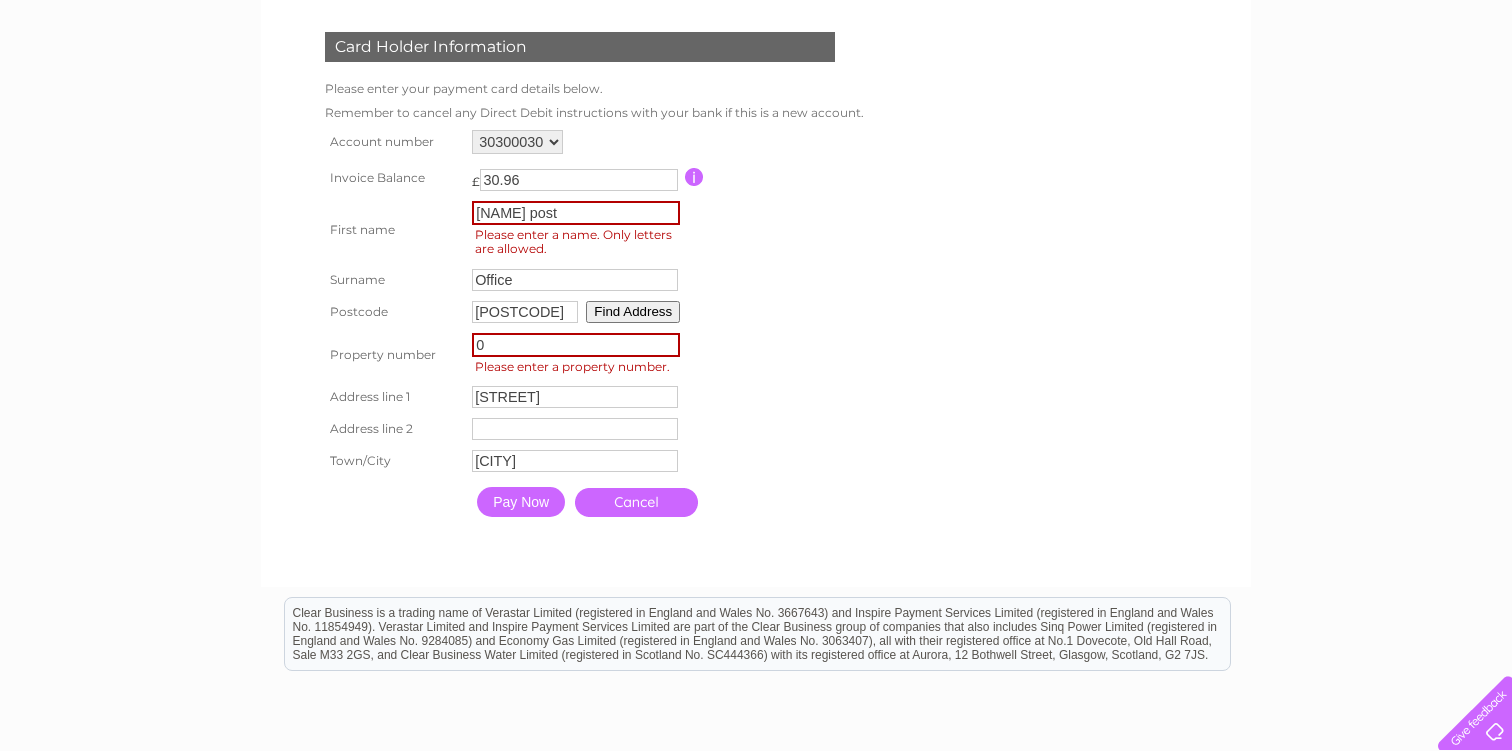 type on "0" 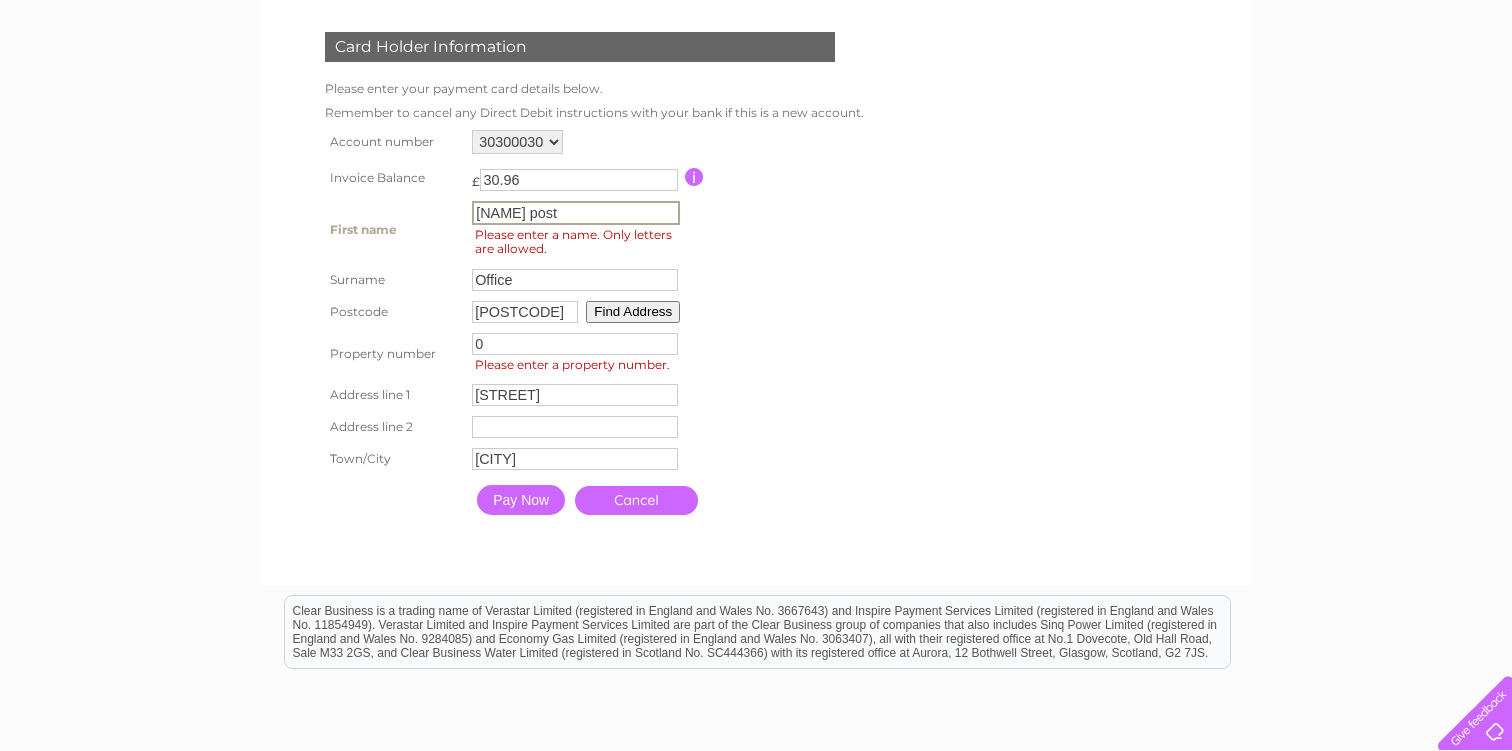 drag, startPoint x: 593, startPoint y: 211, endPoint x: 552, endPoint y: 212, distance: 41.01219 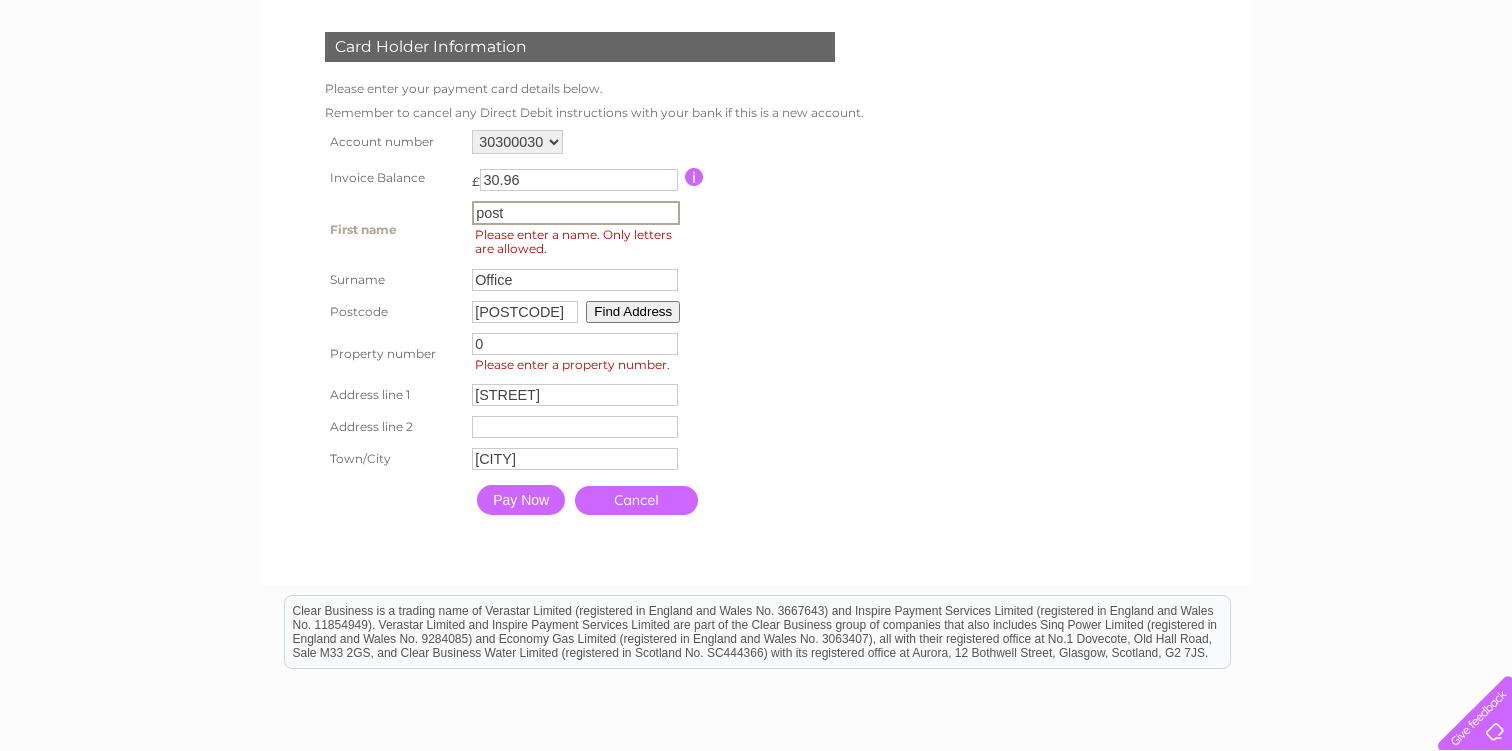 type on "post" 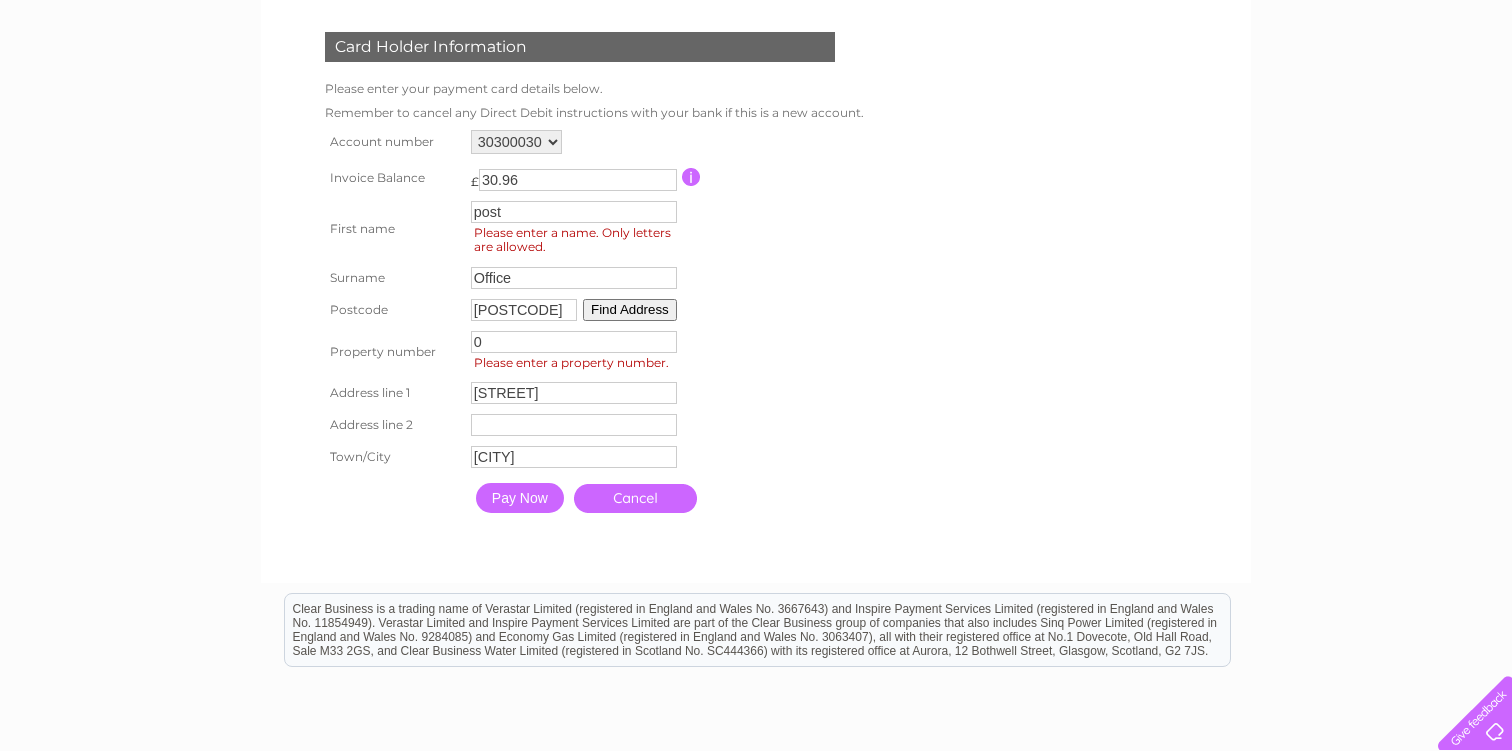 click on "Pay Now" at bounding box center (520, 498) 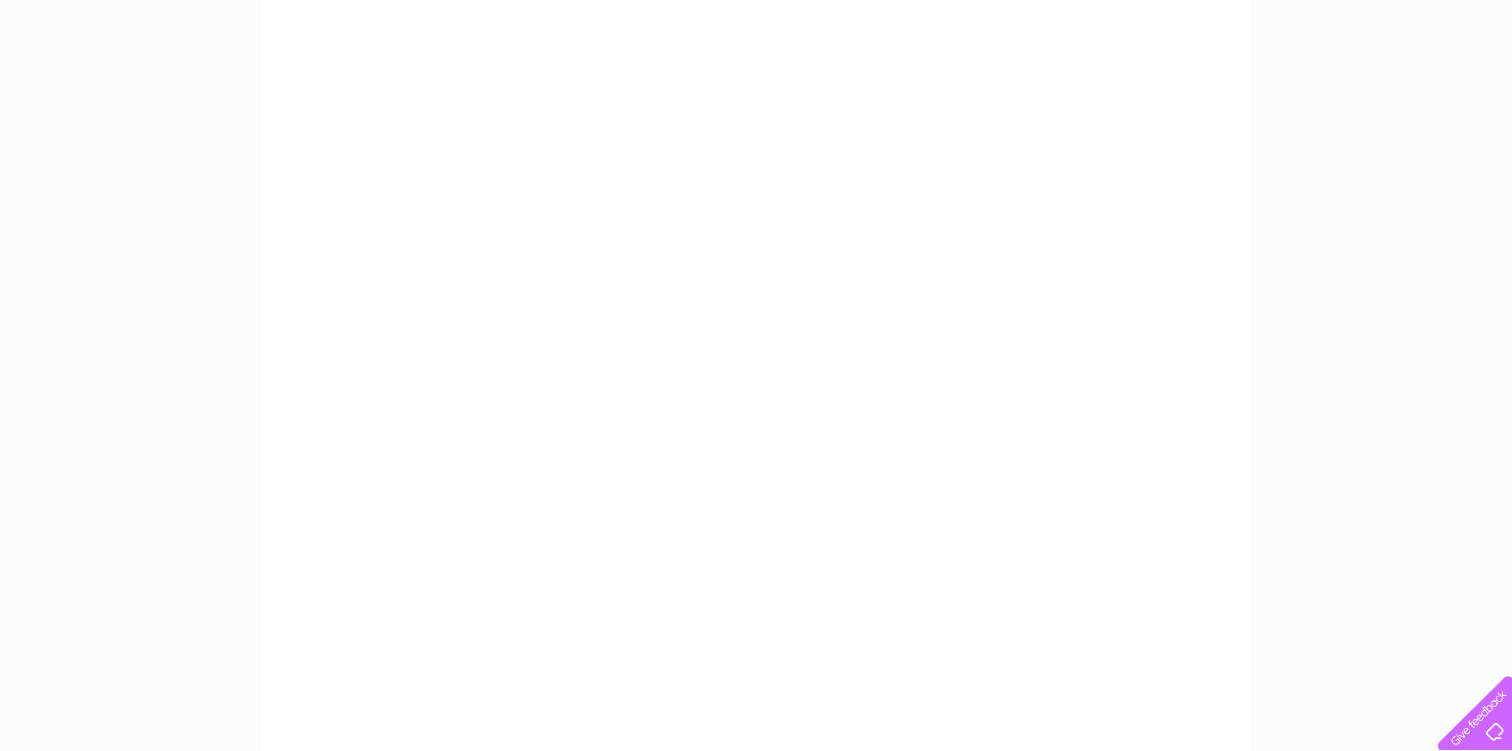 click on "My Clear Business
Login Details
My Details
My Preferences
Link Account
My Account
Bills and Payments   Direct Debit   Moving Premises" at bounding box center [756, 556] 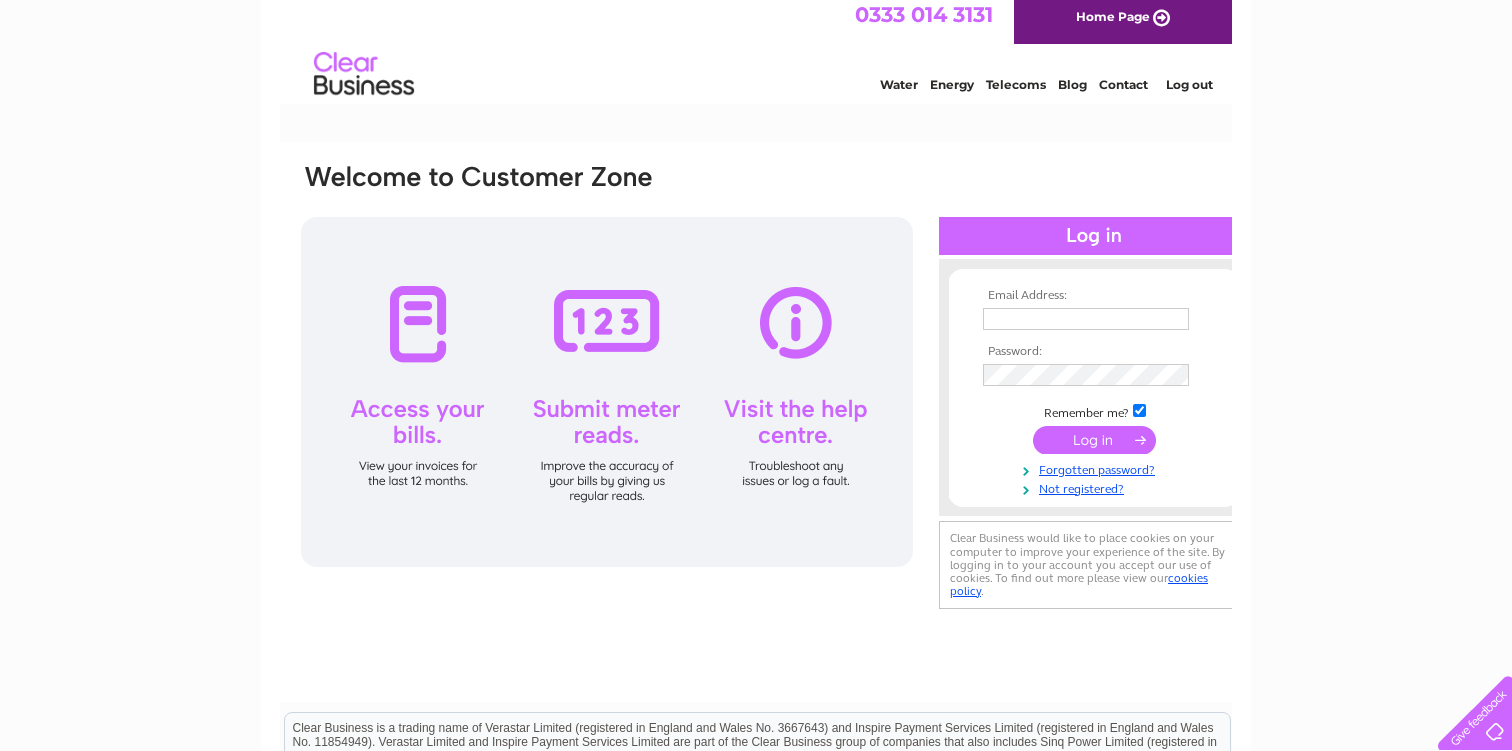 scroll, scrollTop: 0, scrollLeft: 0, axis: both 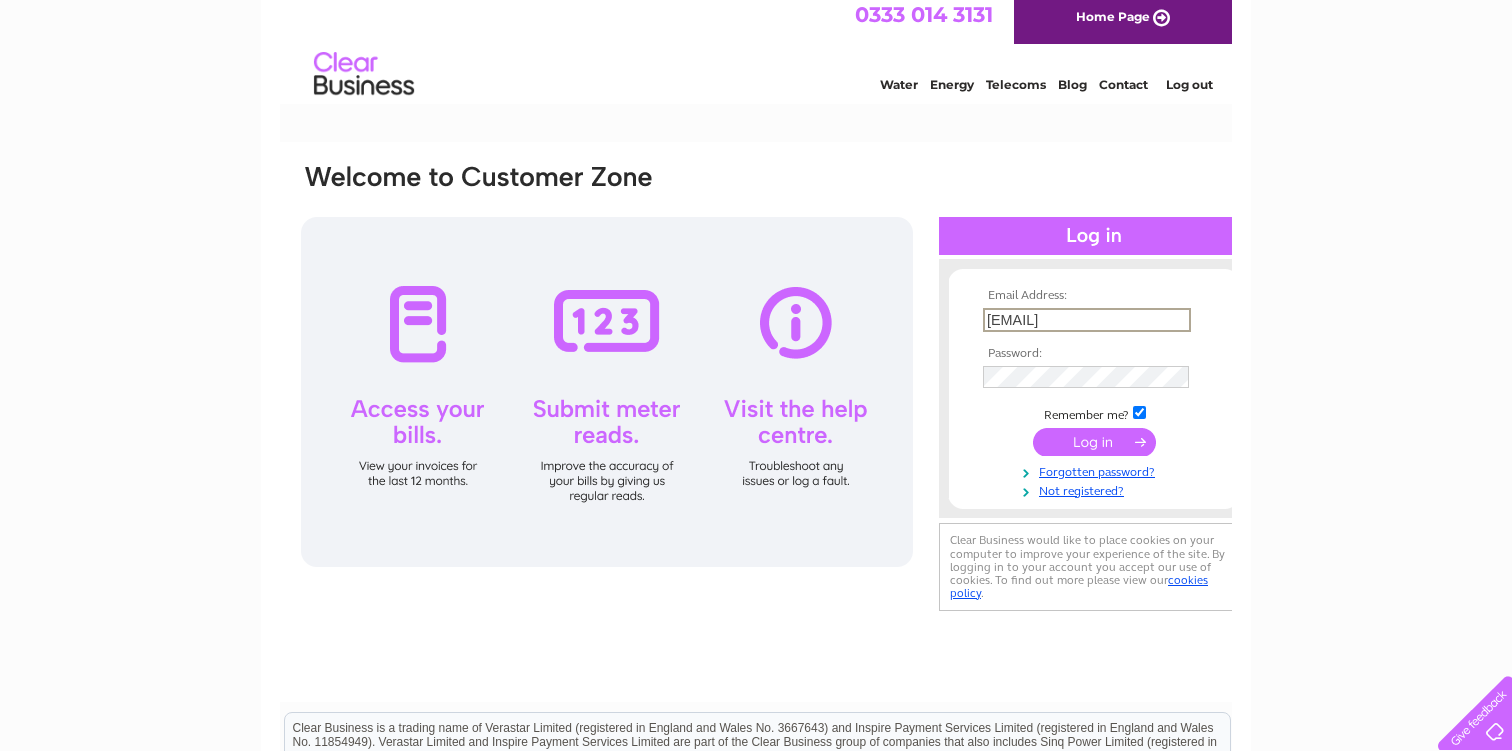 click at bounding box center [1094, 443] 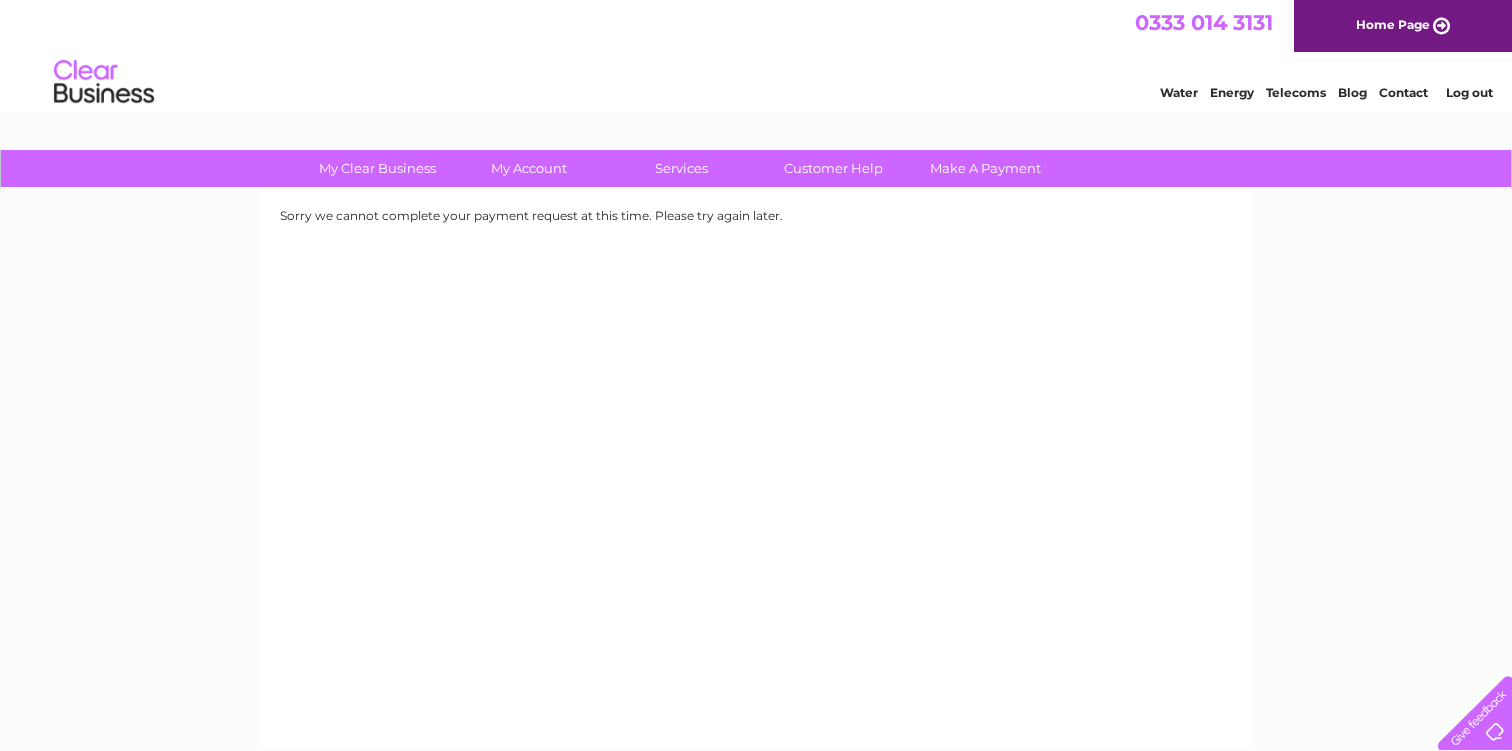 scroll, scrollTop: 0, scrollLeft: 0, axis: both 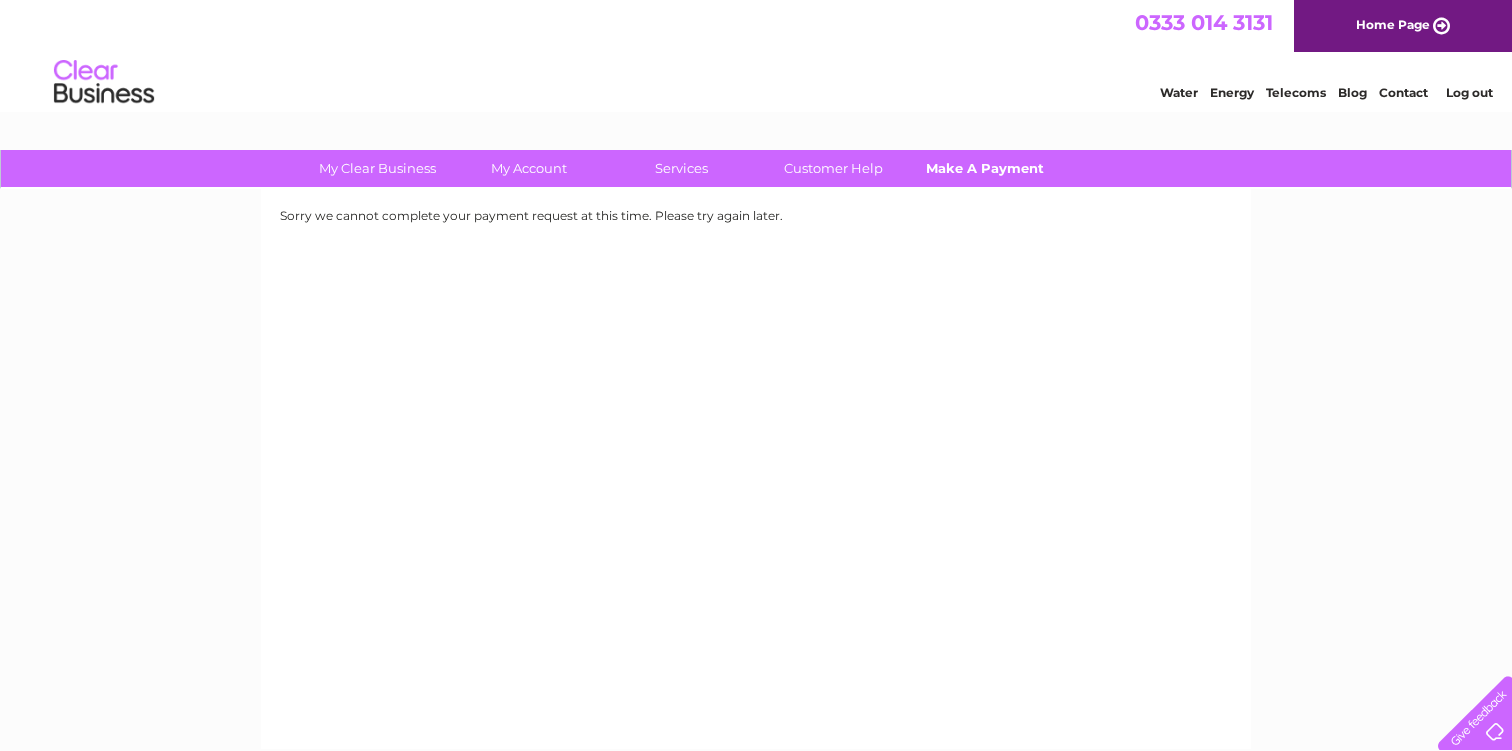 click on "Make A Payment" at bounding box center [985, 168] 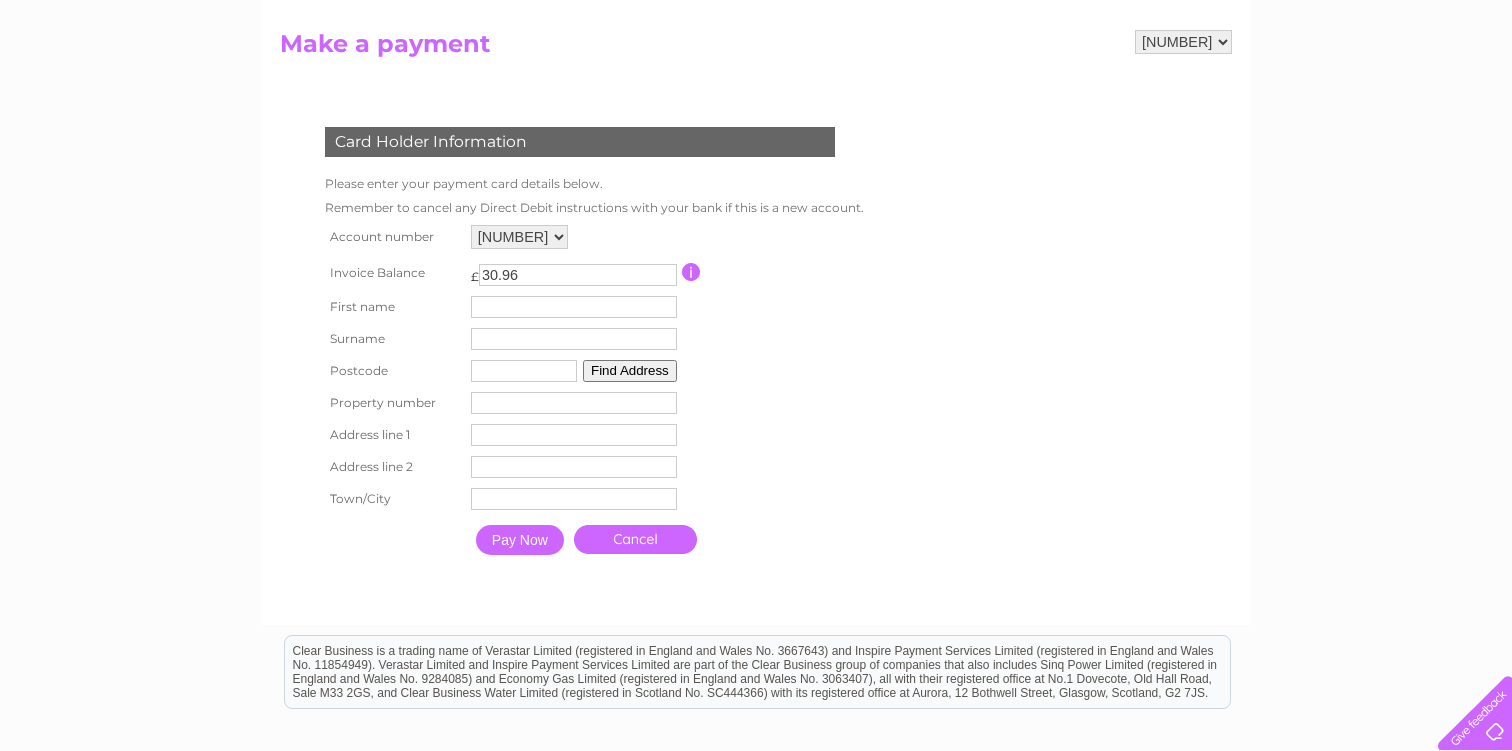 scroll, scrollTop: 231, scrollLeft: 0, axis: vertical 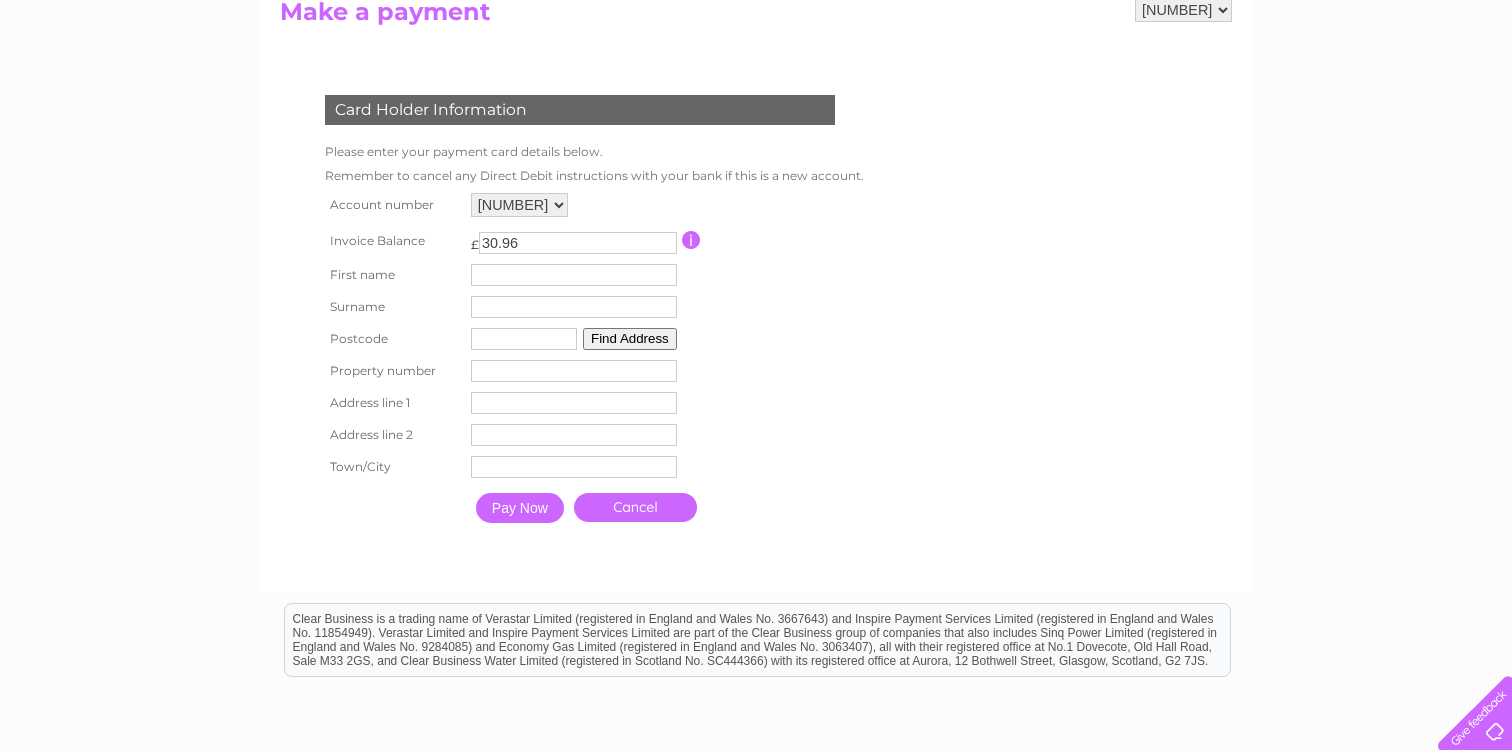 click on "First name" at bounding box center [574, 275] 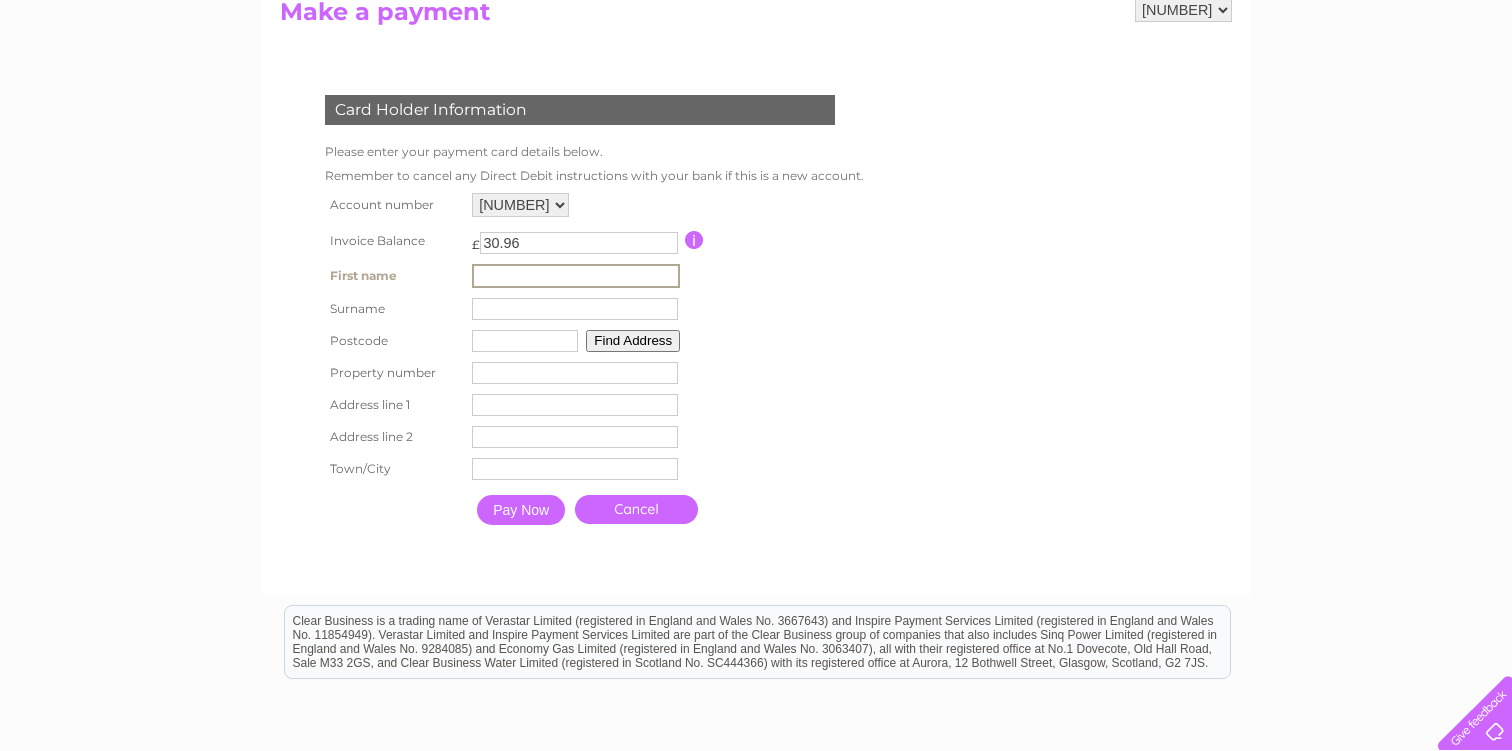 click at bounding box center [576, 276] 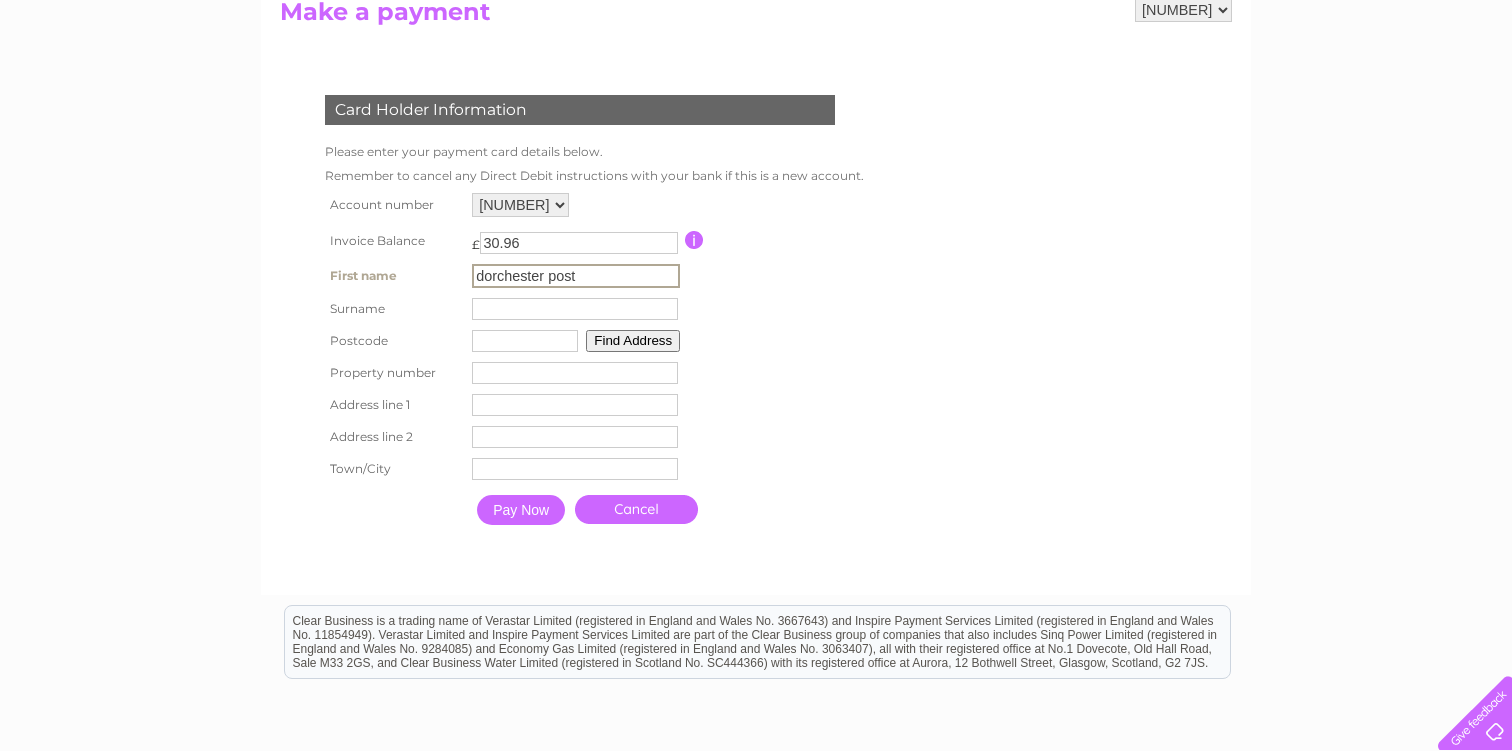 type on "Office" 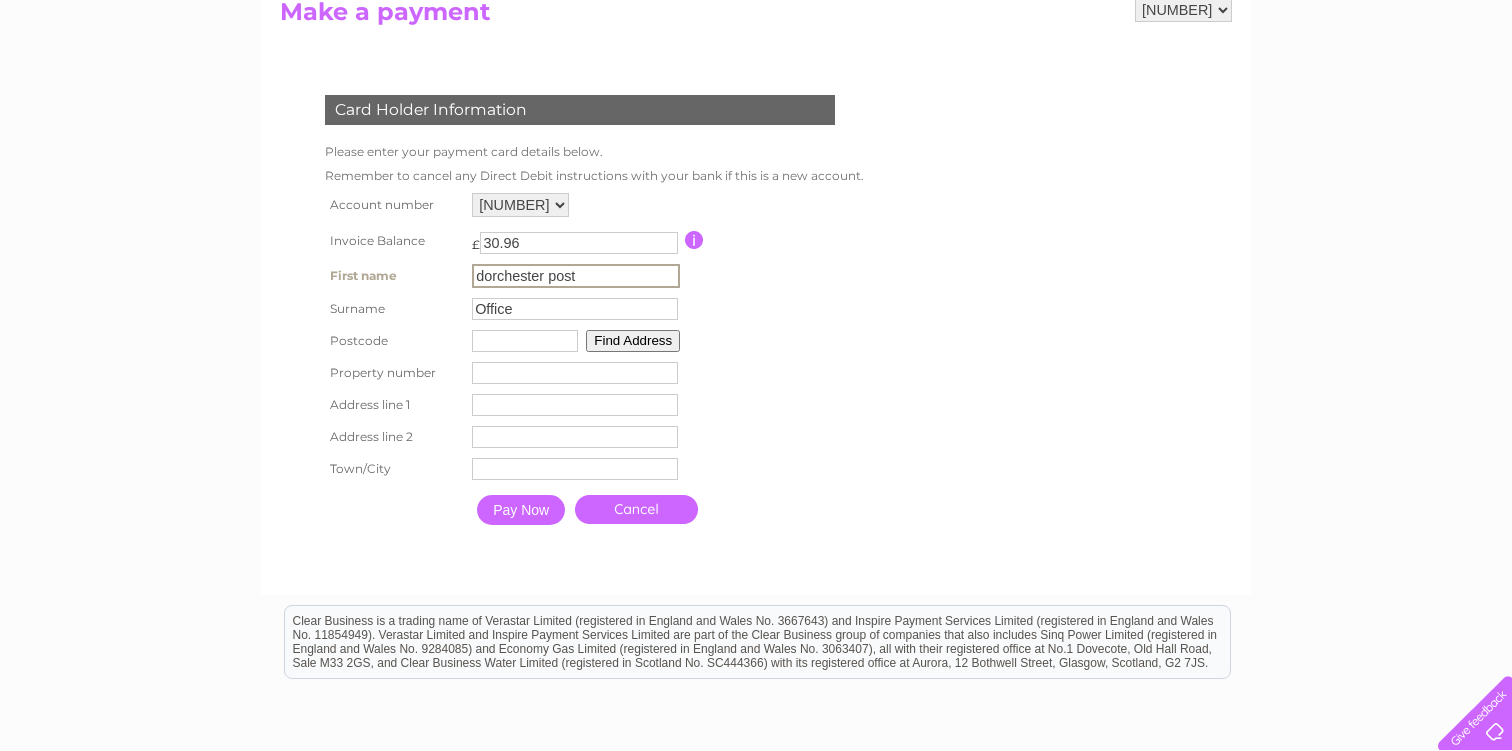 type on "DT11DH" 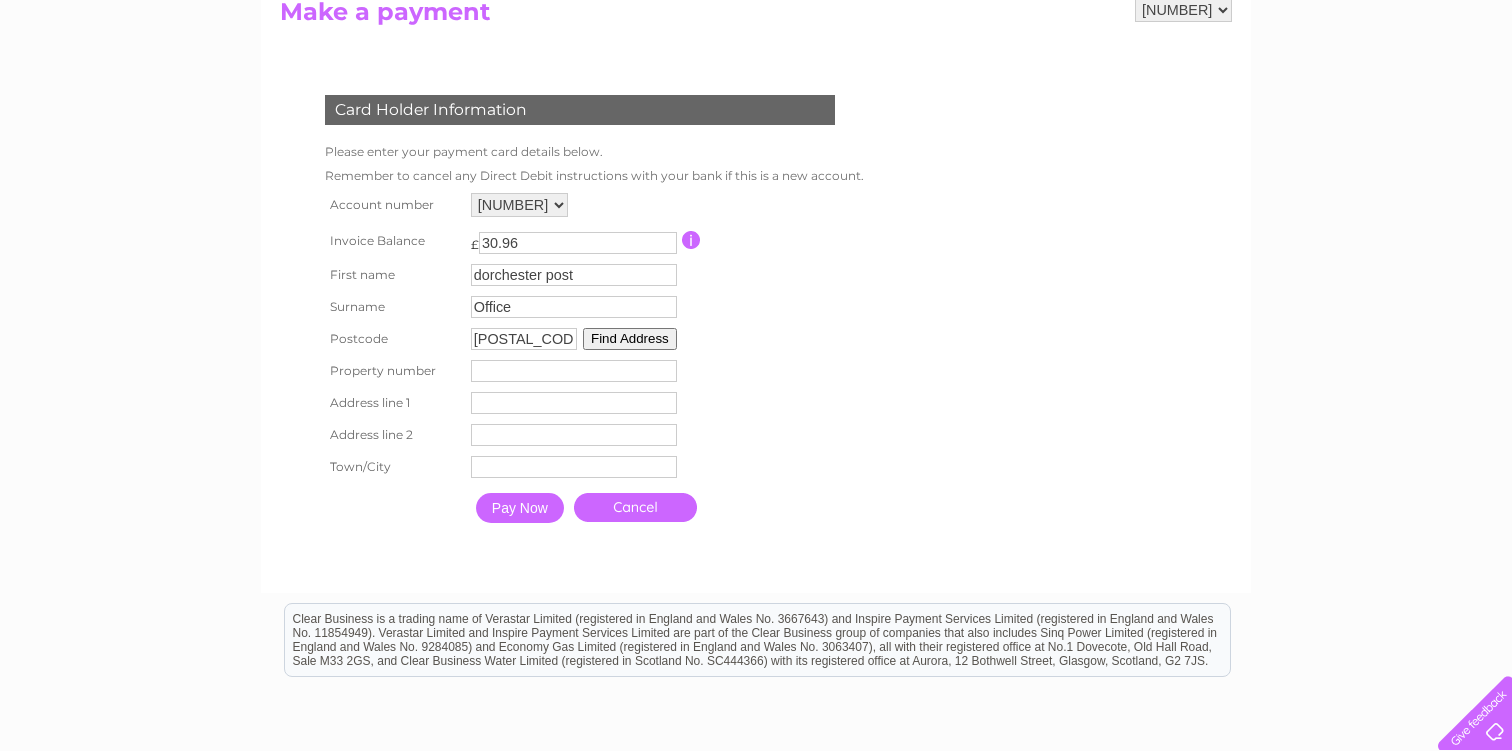 click on "Find Address" at bounding box center [630, 339] 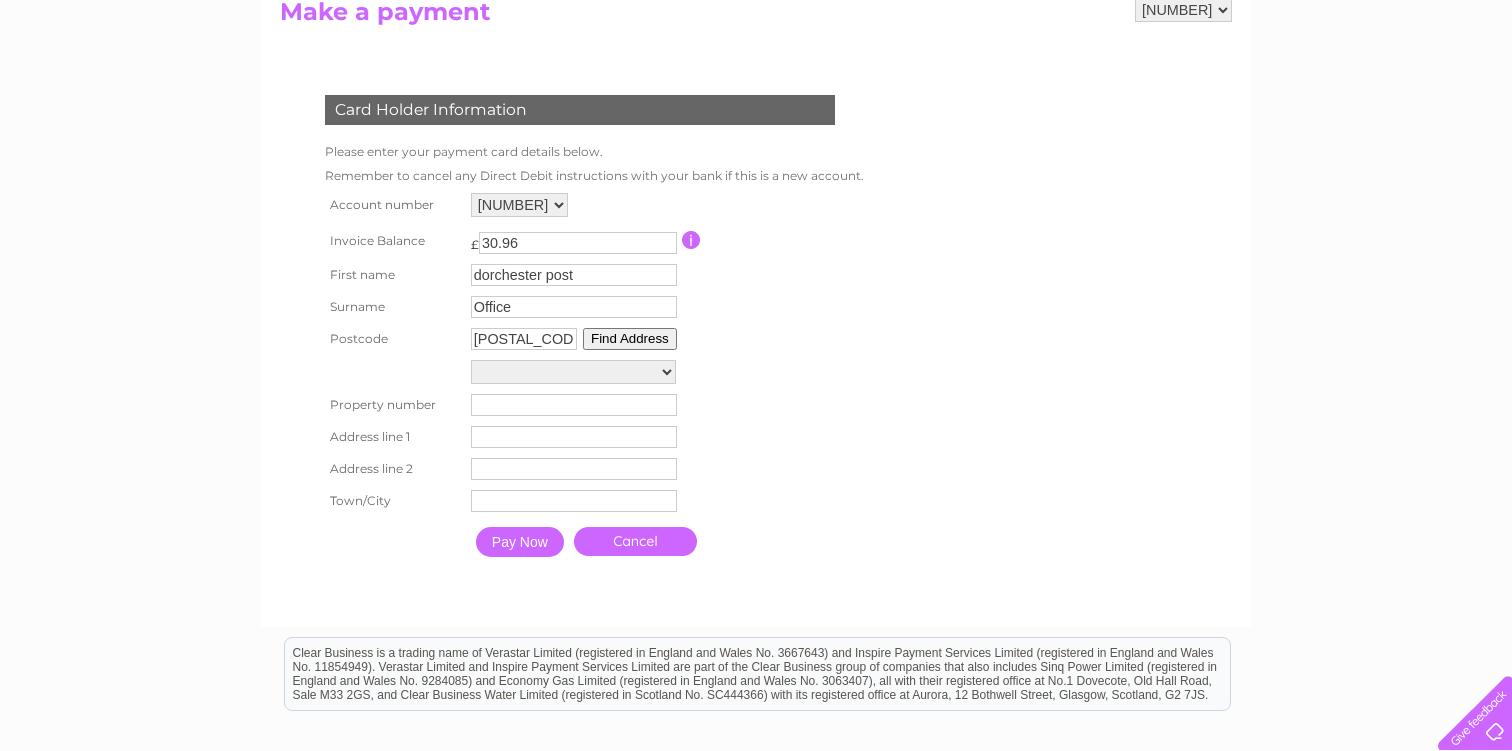 click on "Trinity Street Electricity Sub Station 5M Fro, Trinity Street" at bounding box center (573, 372) 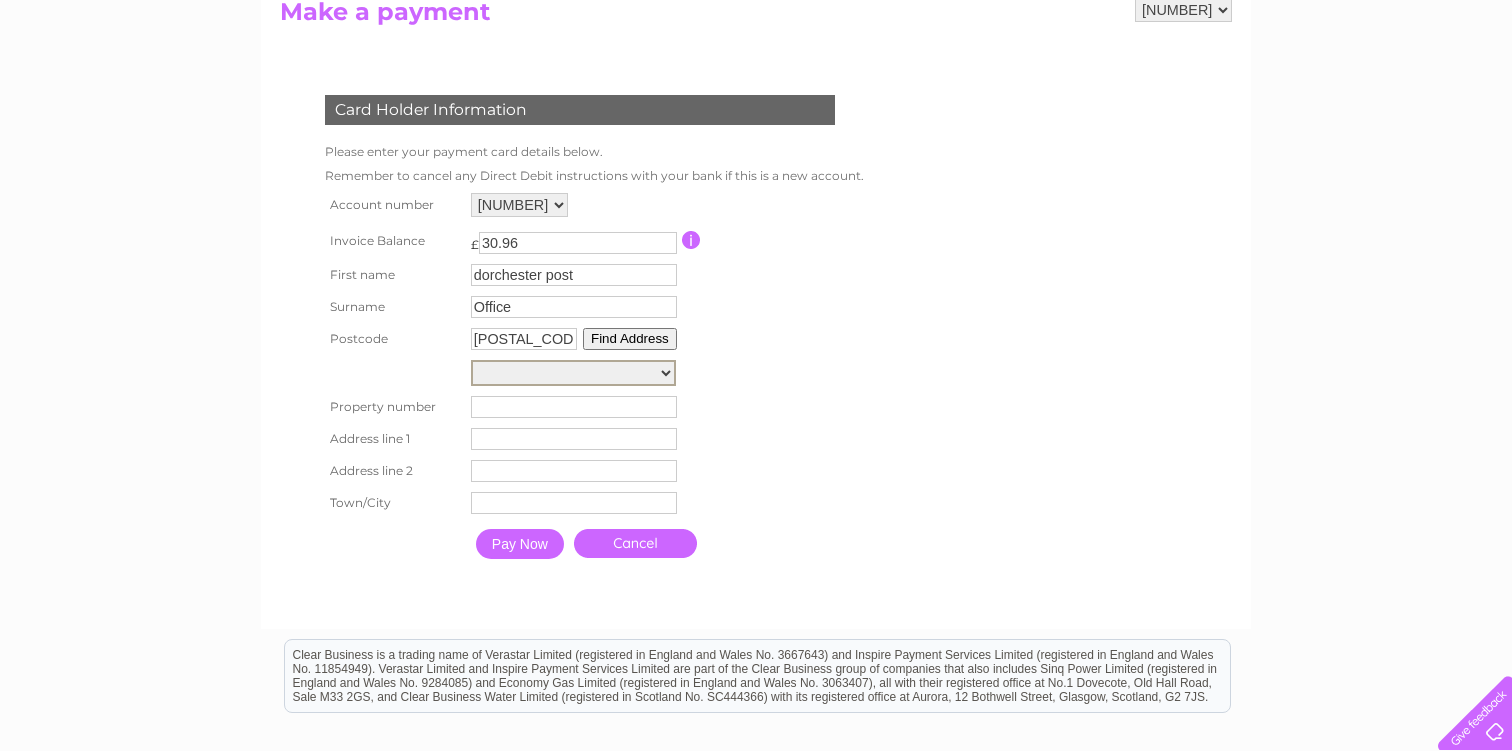 select on ",Trinity Street,,Dorchester" 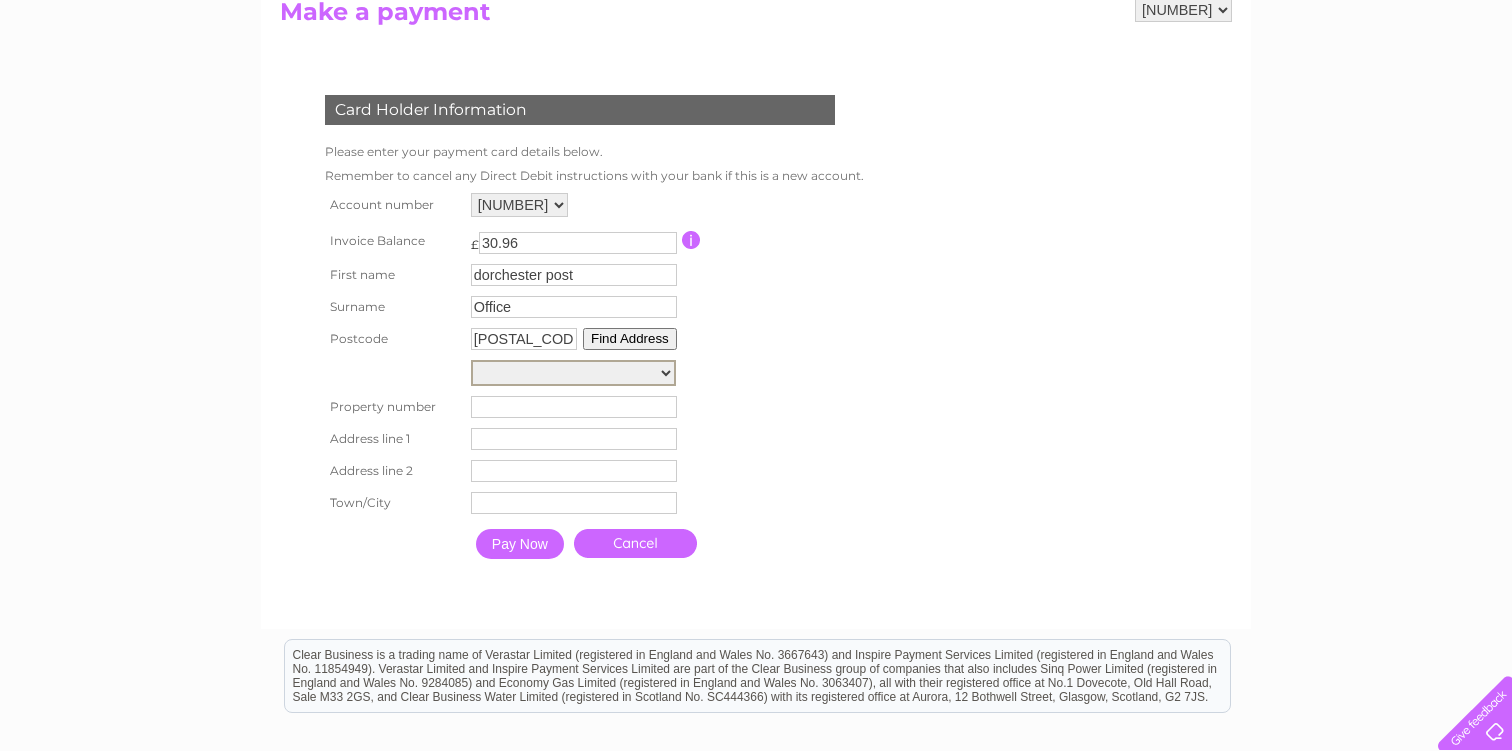 type on "Trinity Street" 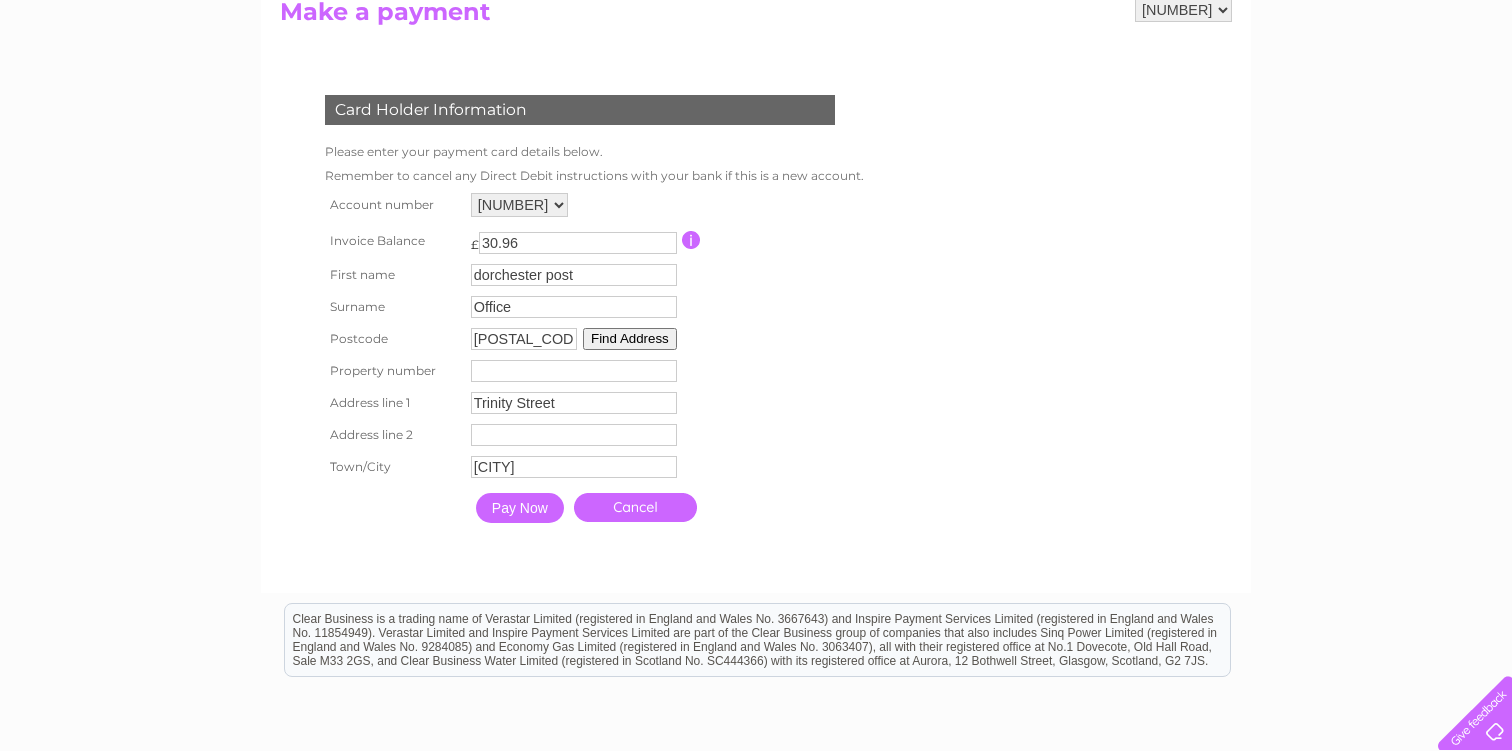click at bounding box center (574, 371) 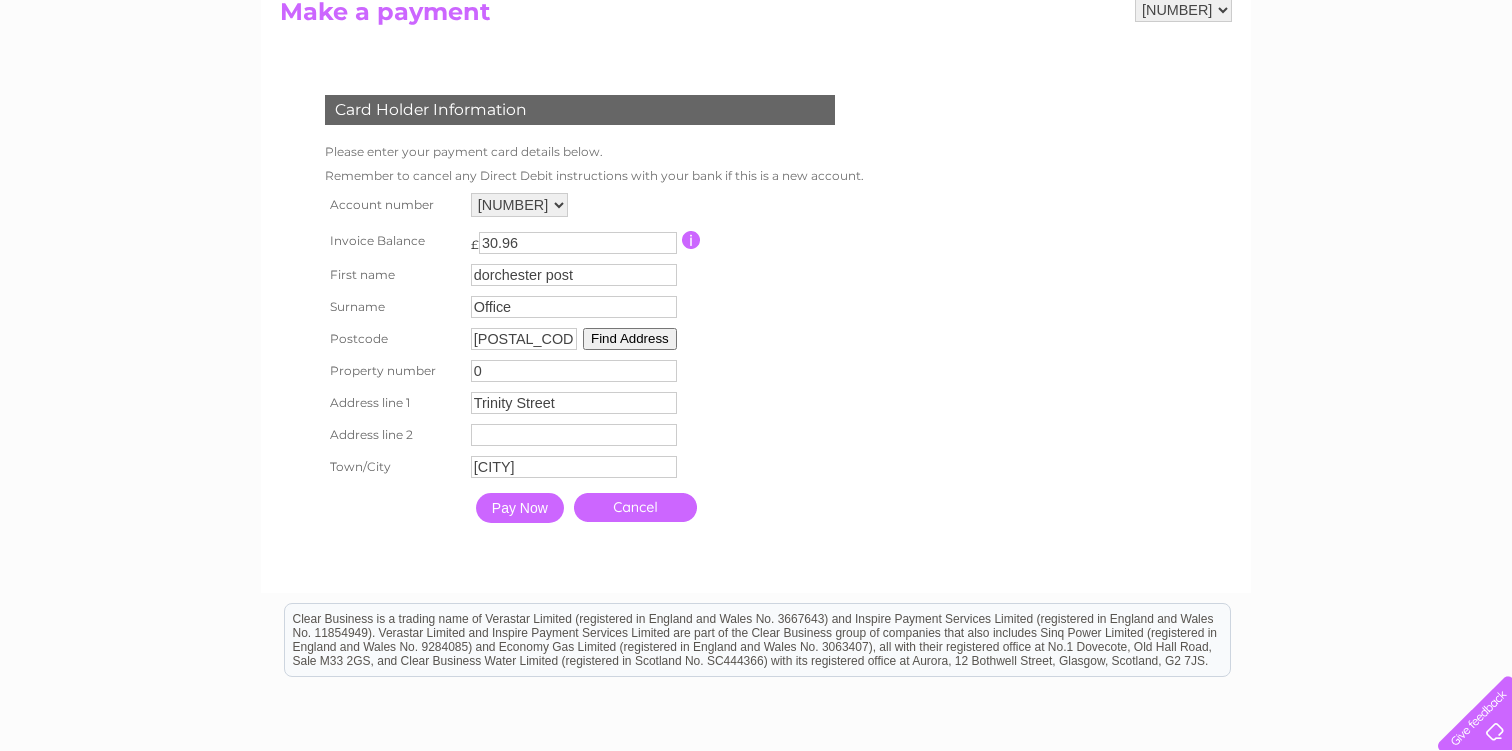 type on "0" 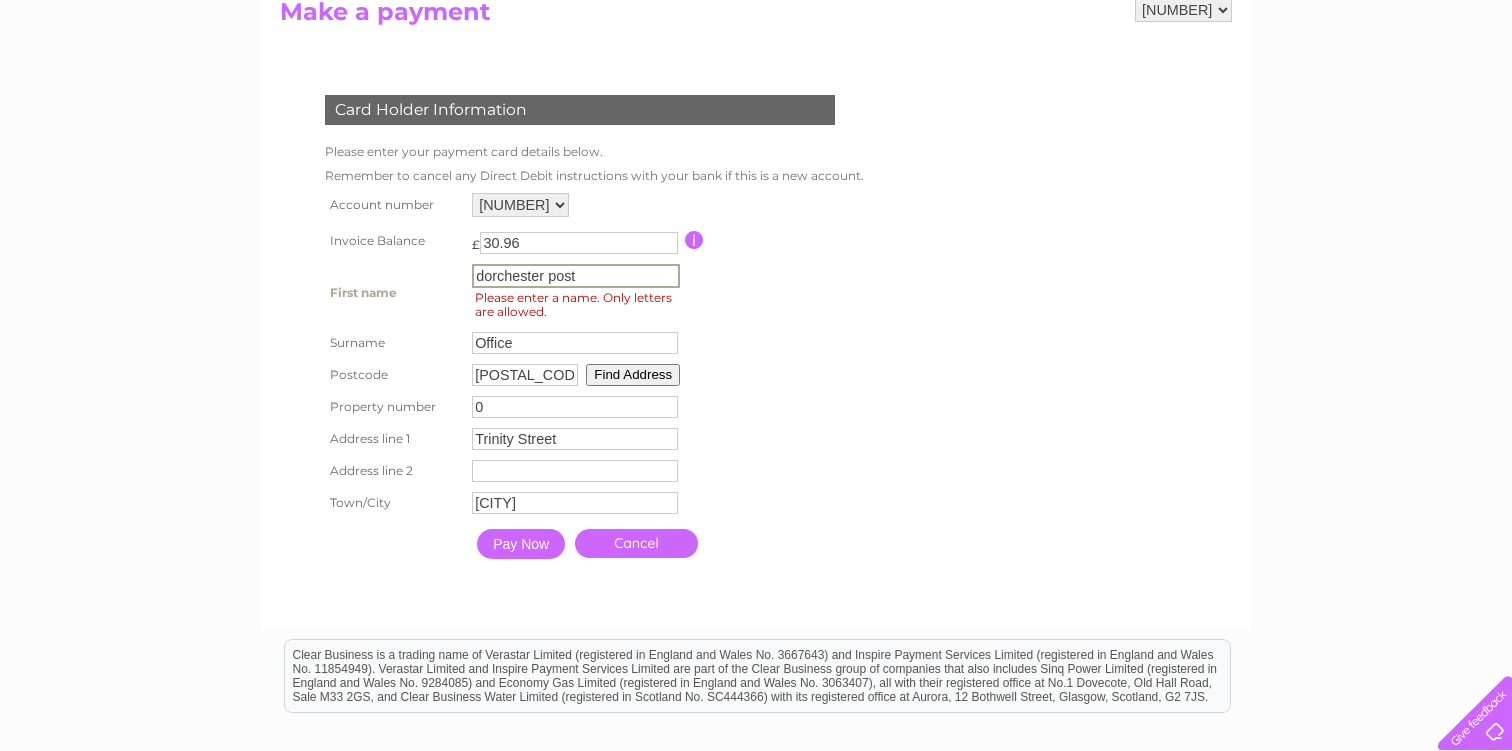 drag, startPoint x: 581, startPoint y: 277, endPoint x: 418, endPoint y: 271, distance: 163.1104 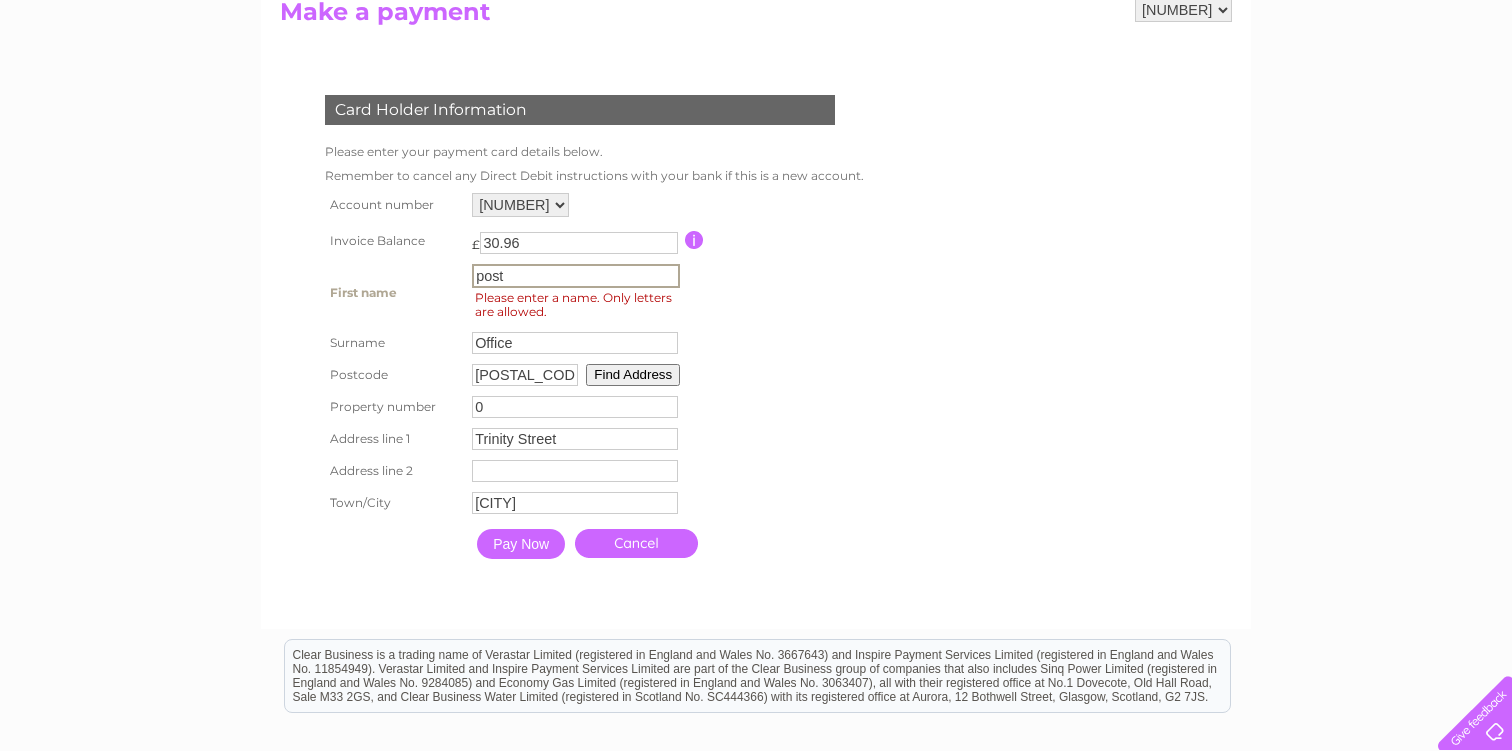 type on "post" 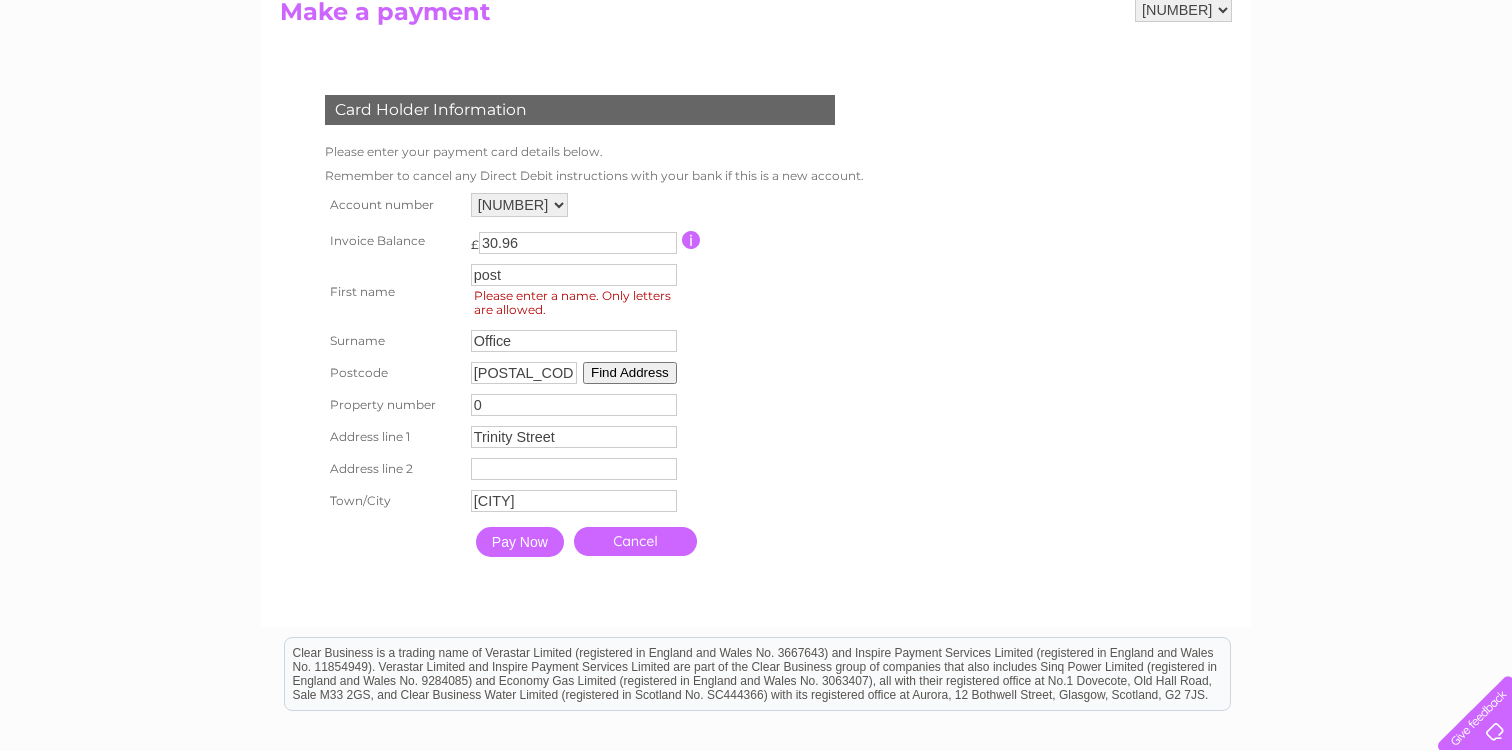 click at bounding box center (771, 240) 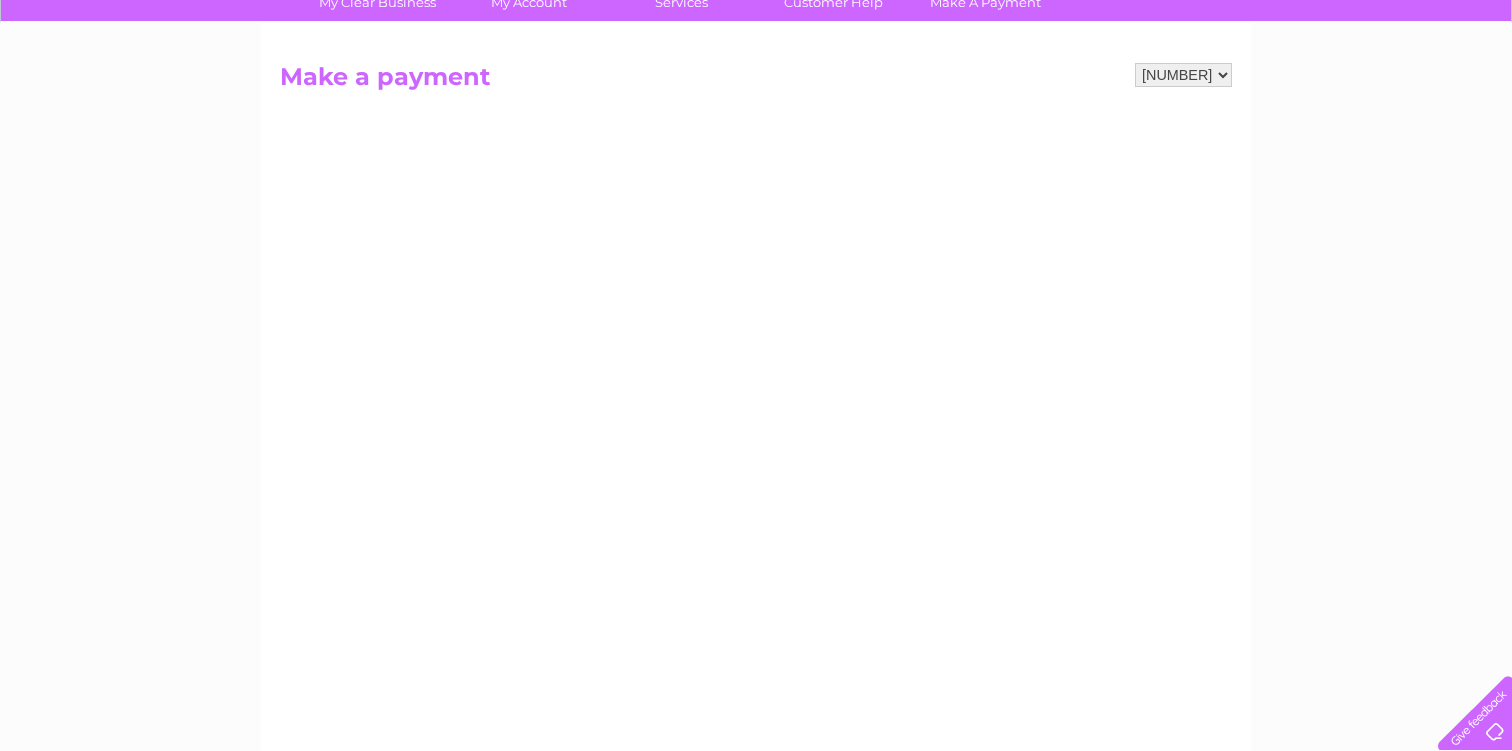 scroll, scrollTop: 210, scrollLeft: 0, axis: vertical 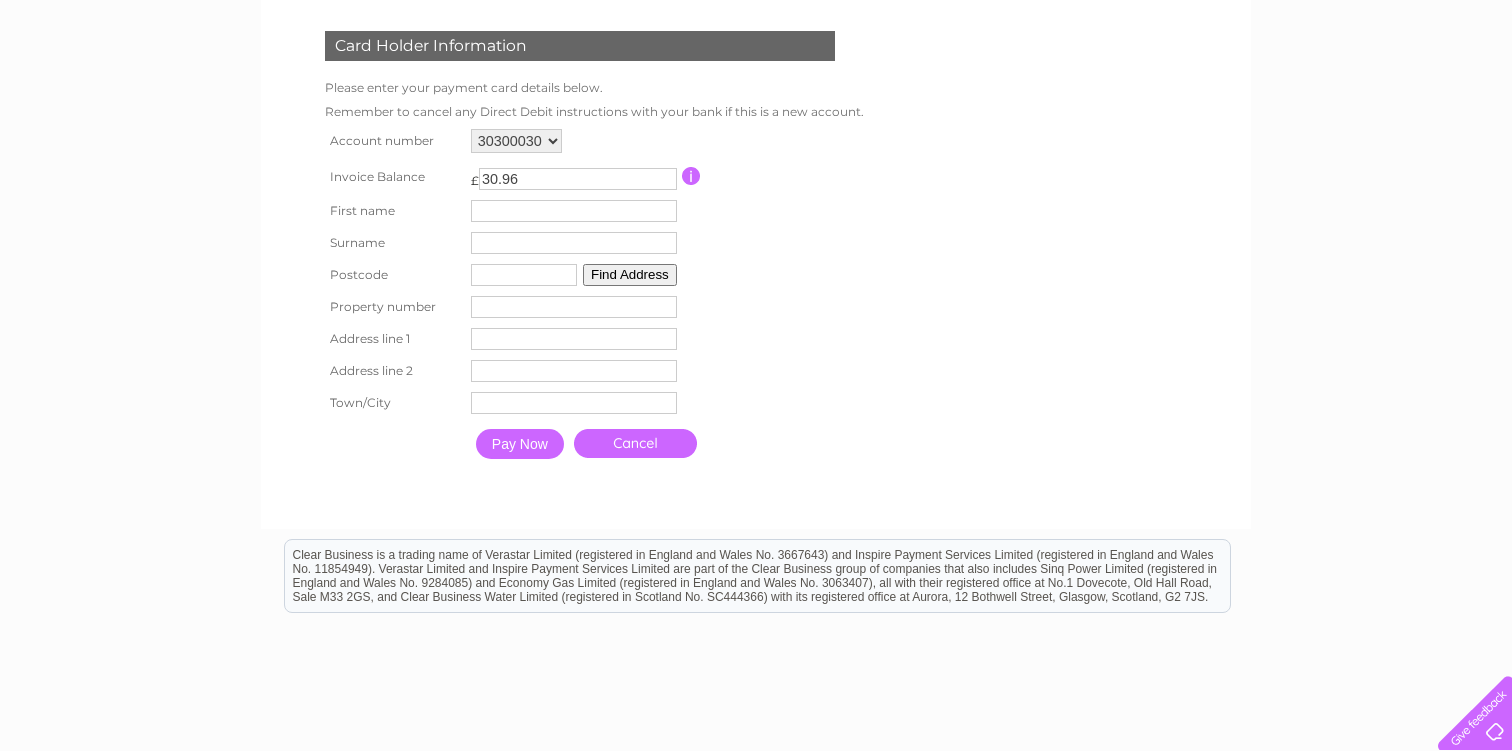 click on "Find Address" at bounding box center (630, 275) 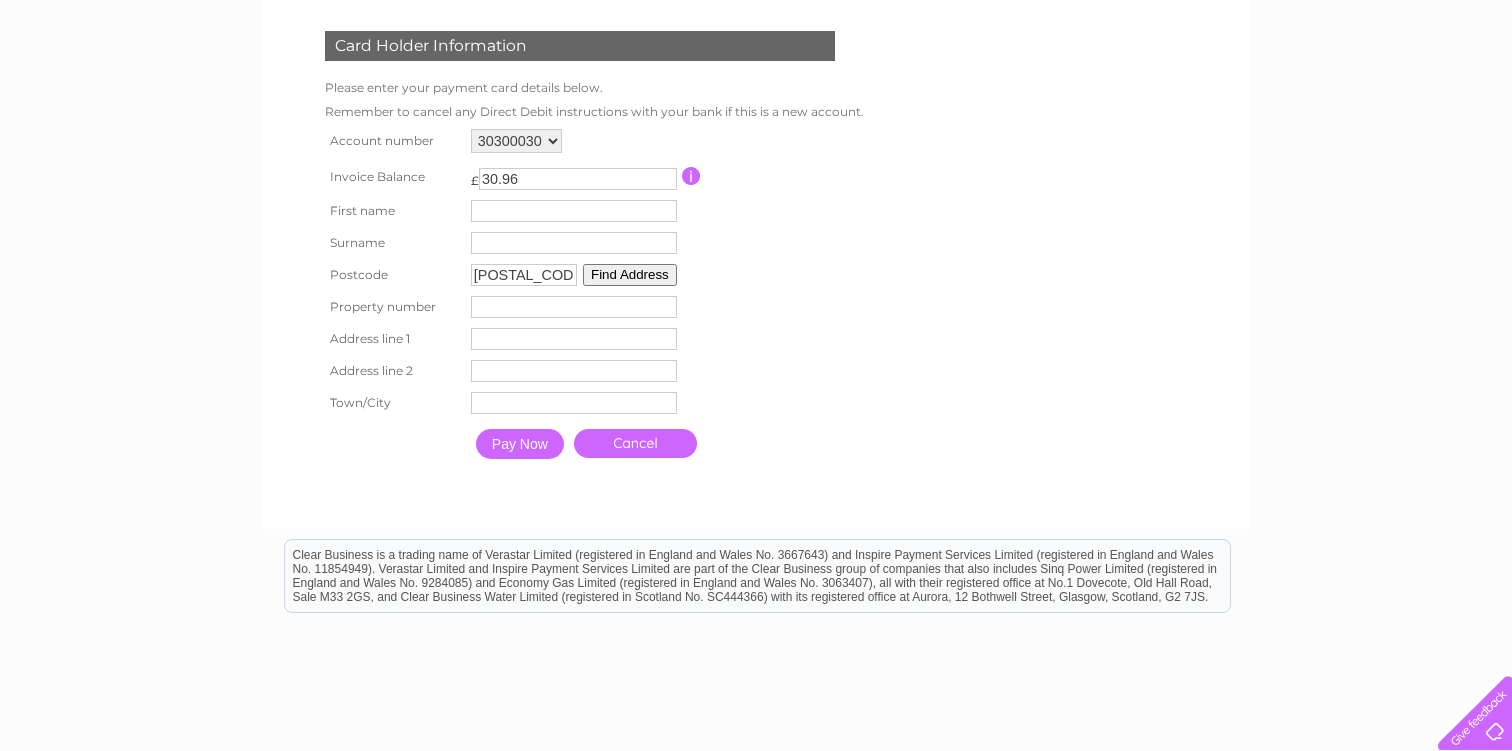 type on "liam" 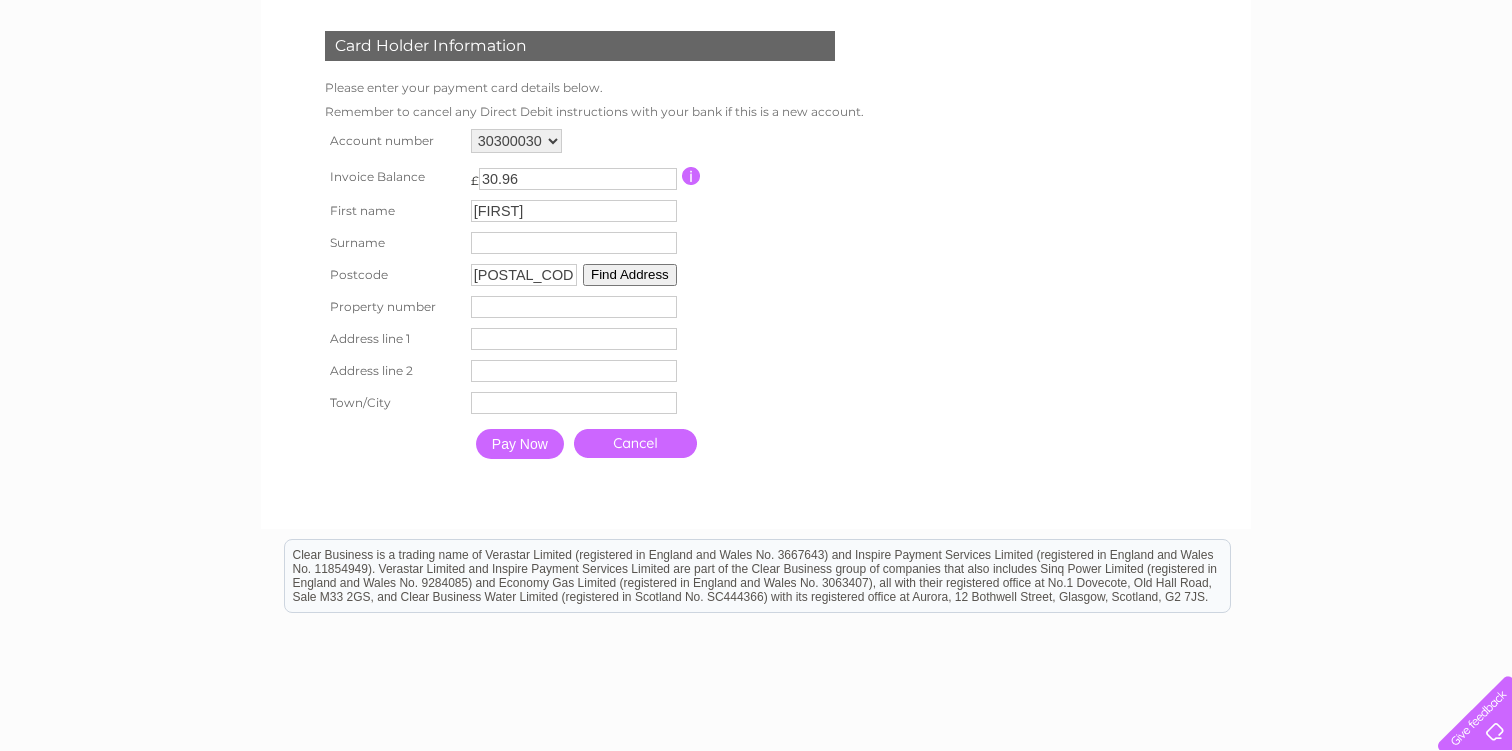 type on "searle" 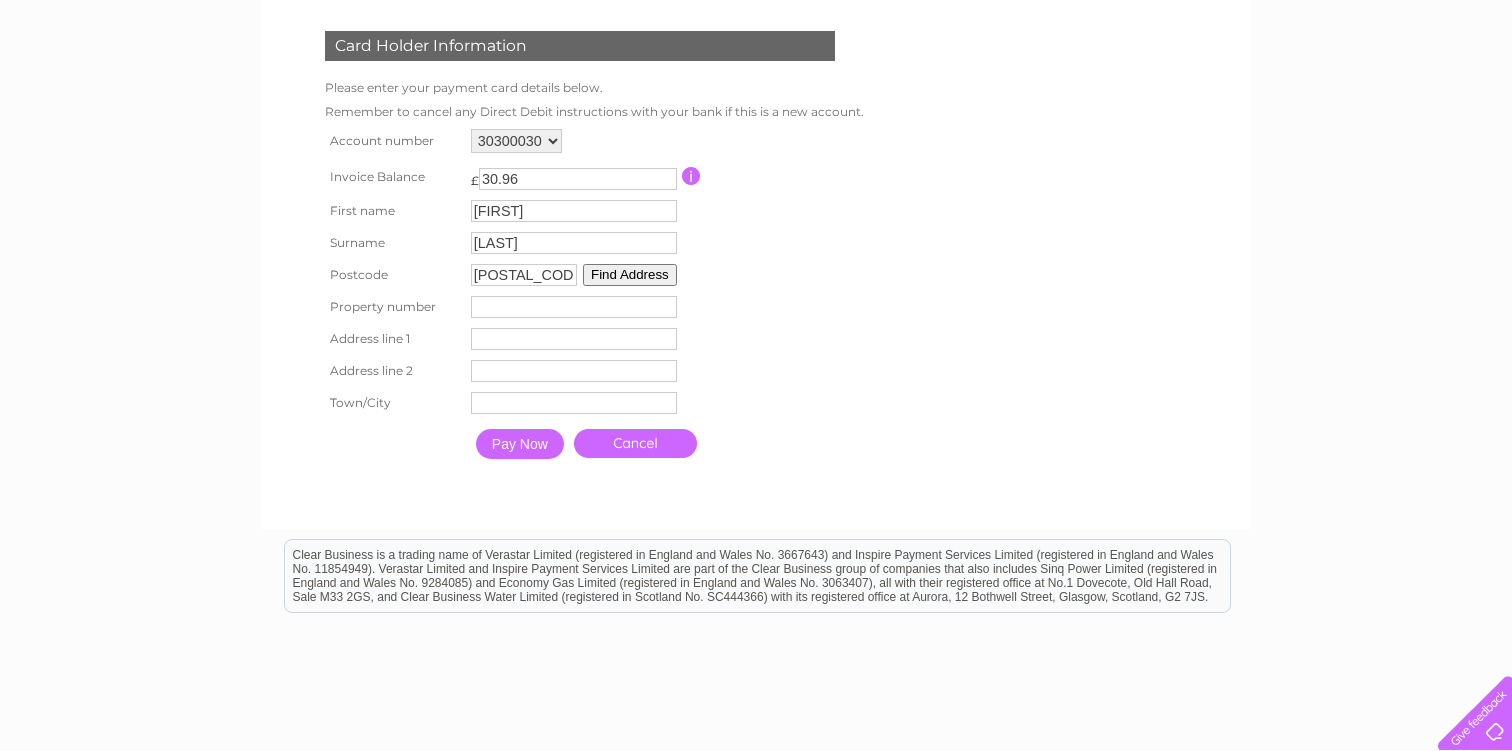 click on "Find Address" at bounding box center (630, 275) 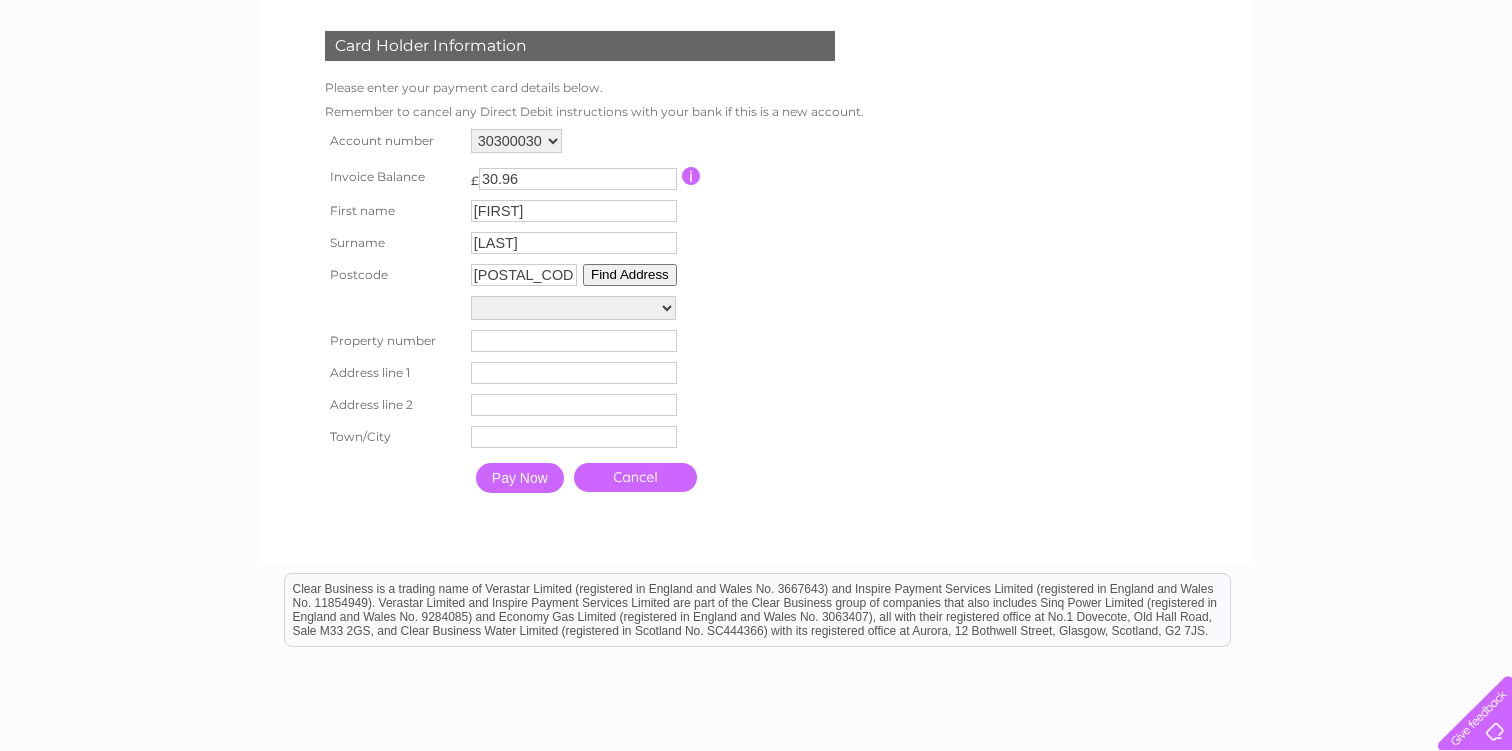 click on "Pco1, Cheap Street Sherborne Delivery Office, 47, Cheap Street" at bounding box center [573, 308] 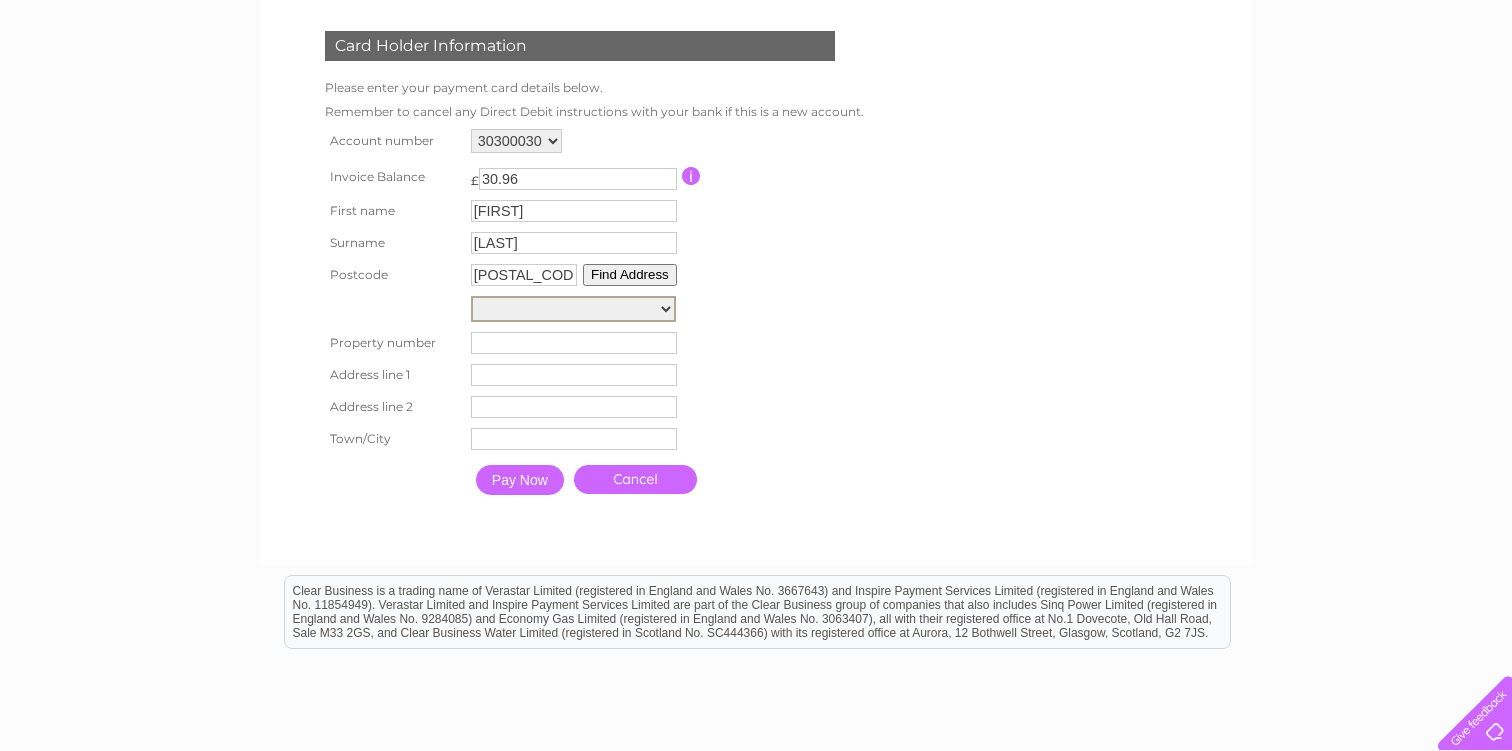 select on ",Cheap Street,,Sherborne" 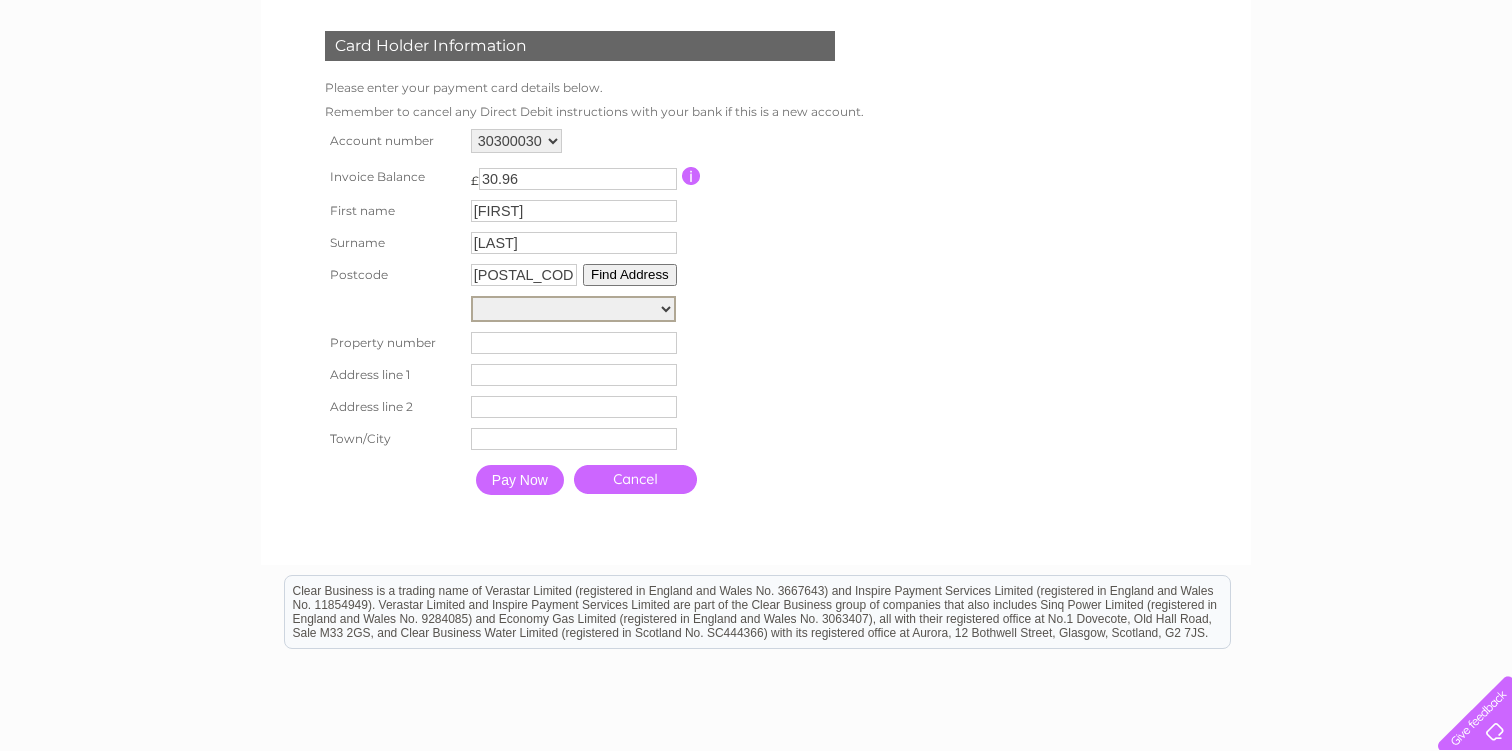 type on "Cheap Street" 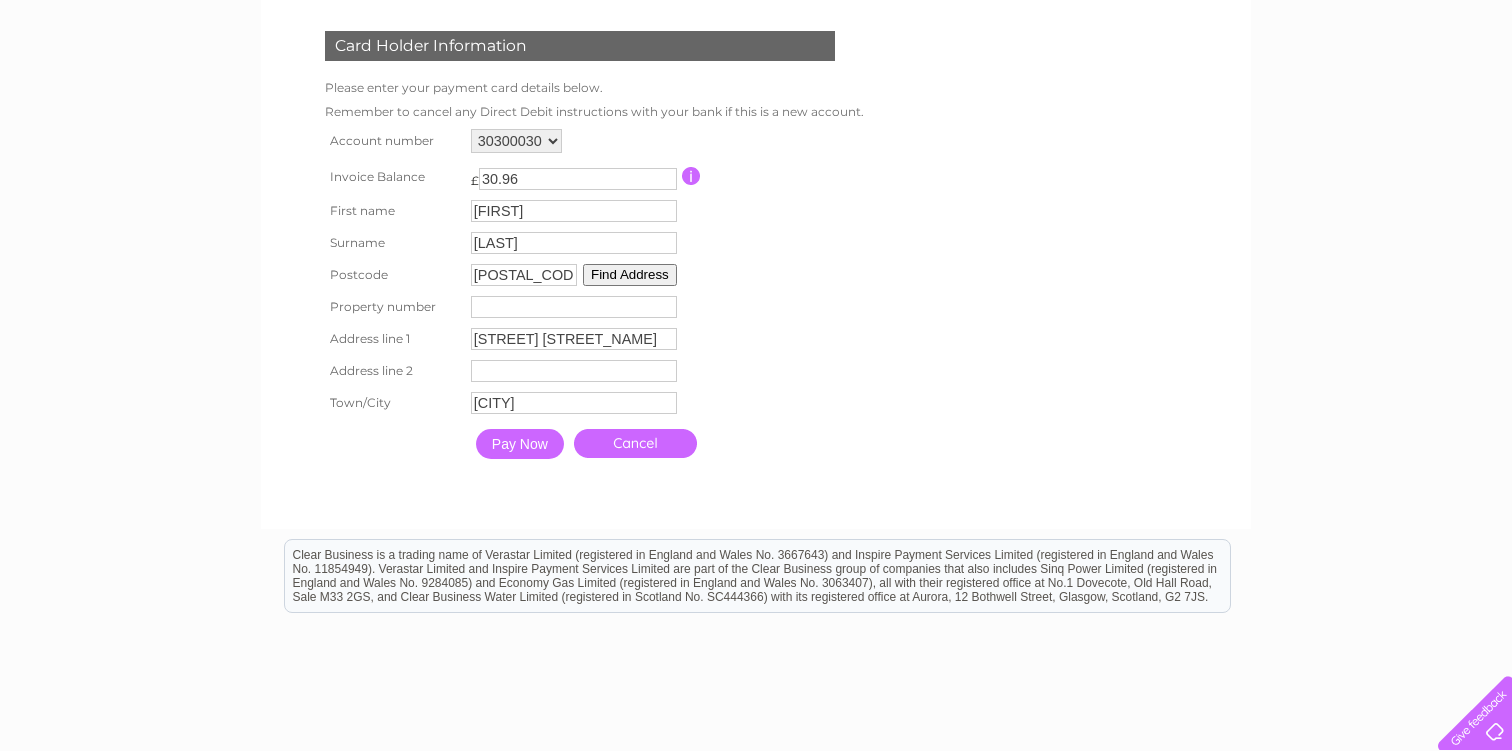 click on "Pay Now" at bounding box center (520, 444) 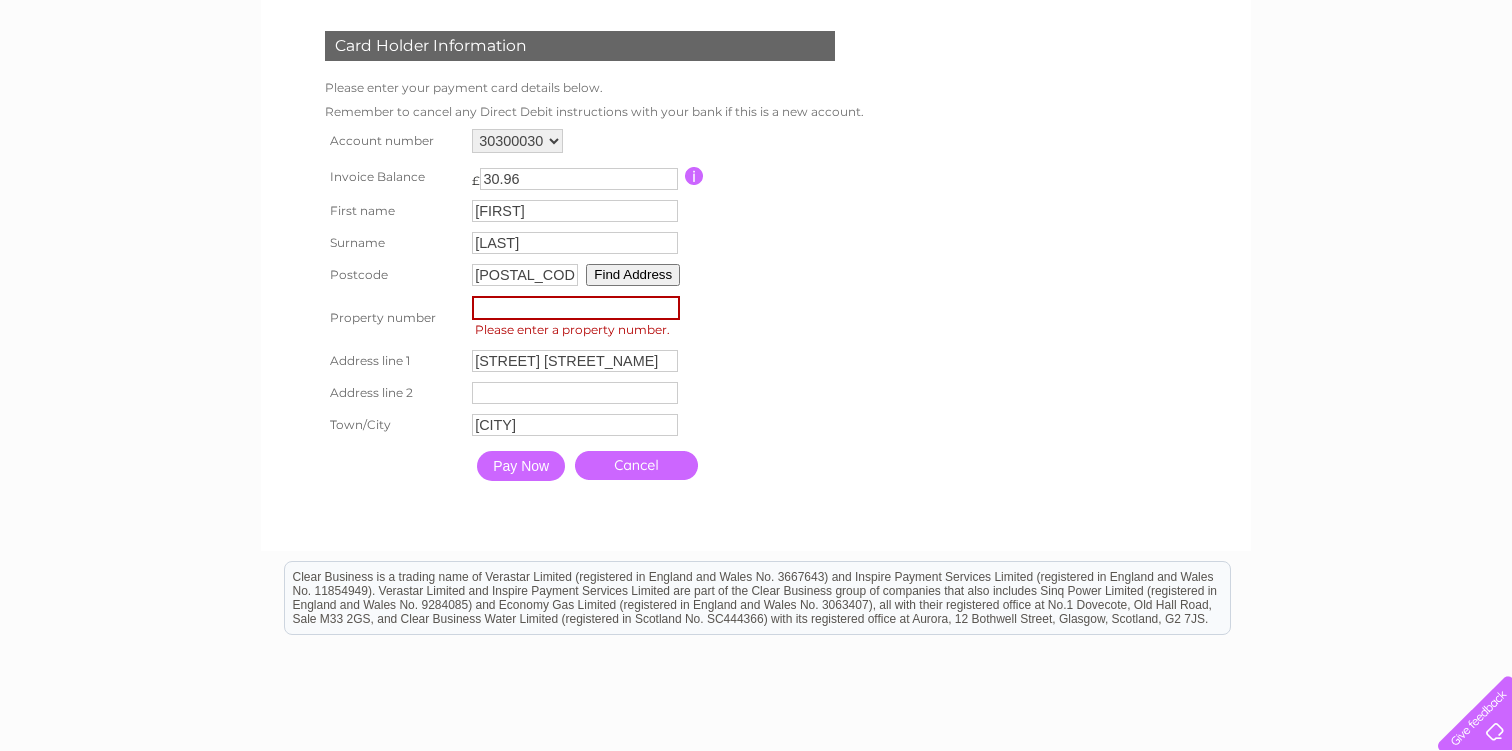click at bounding box center [576, 308] 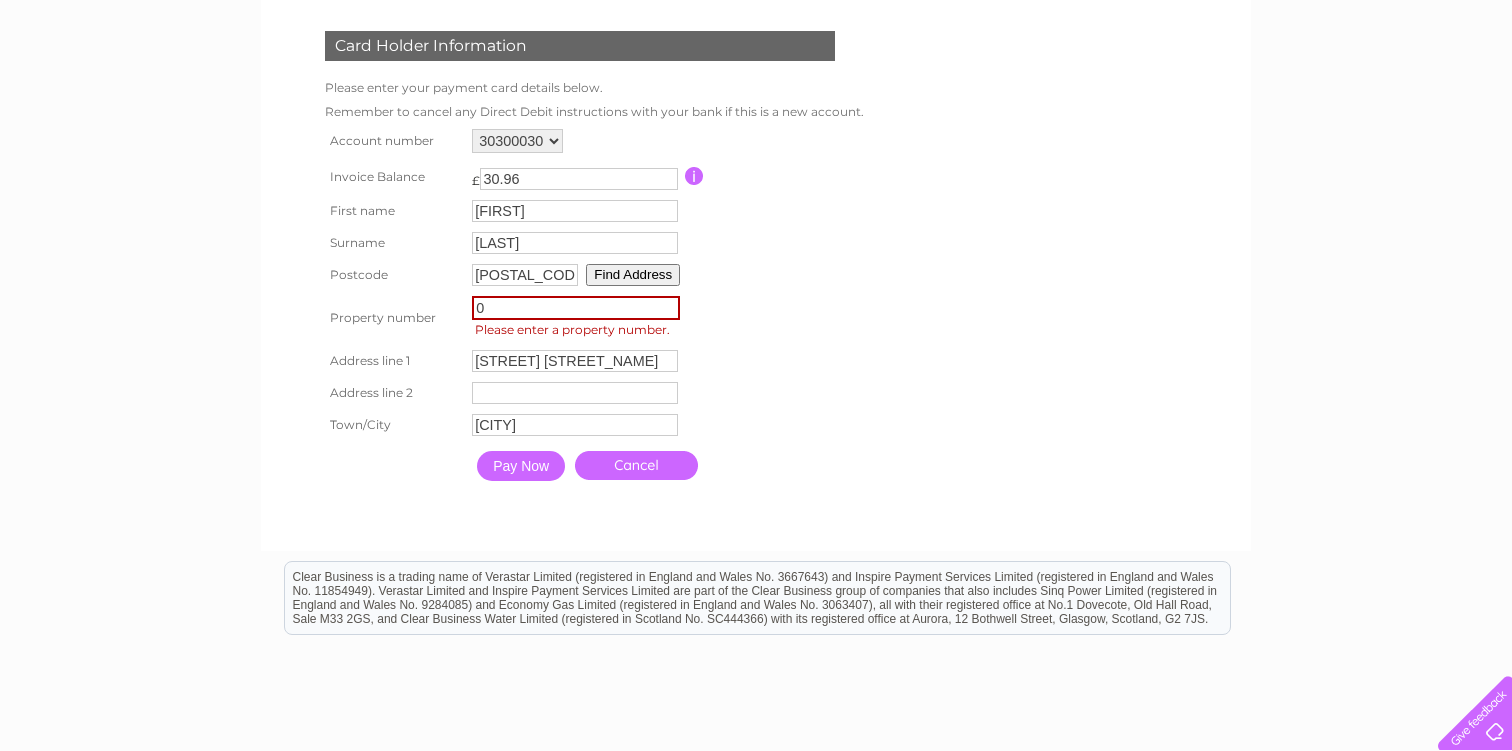 type on "0" 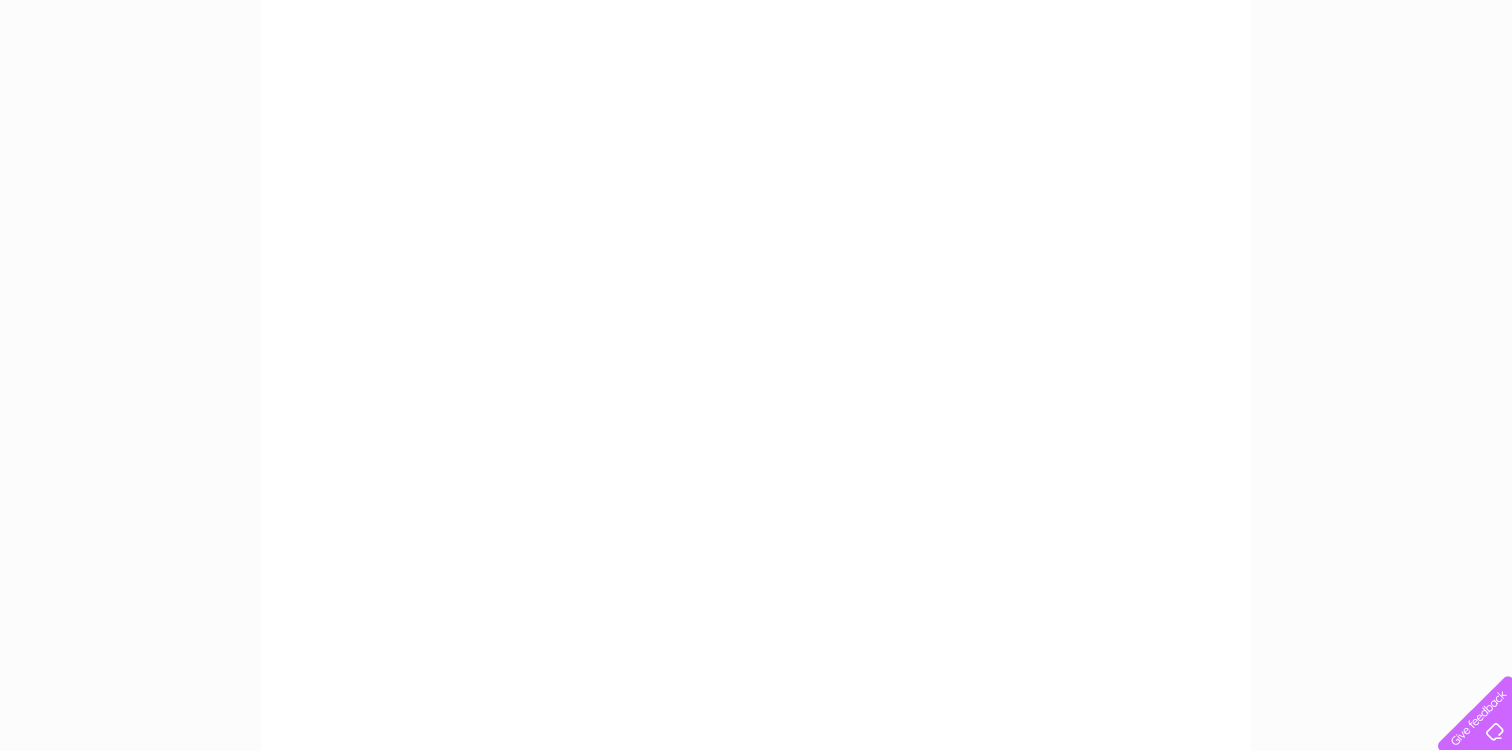 scroll, scrollTop: 269, scrollLeft: 0, axis: vertical 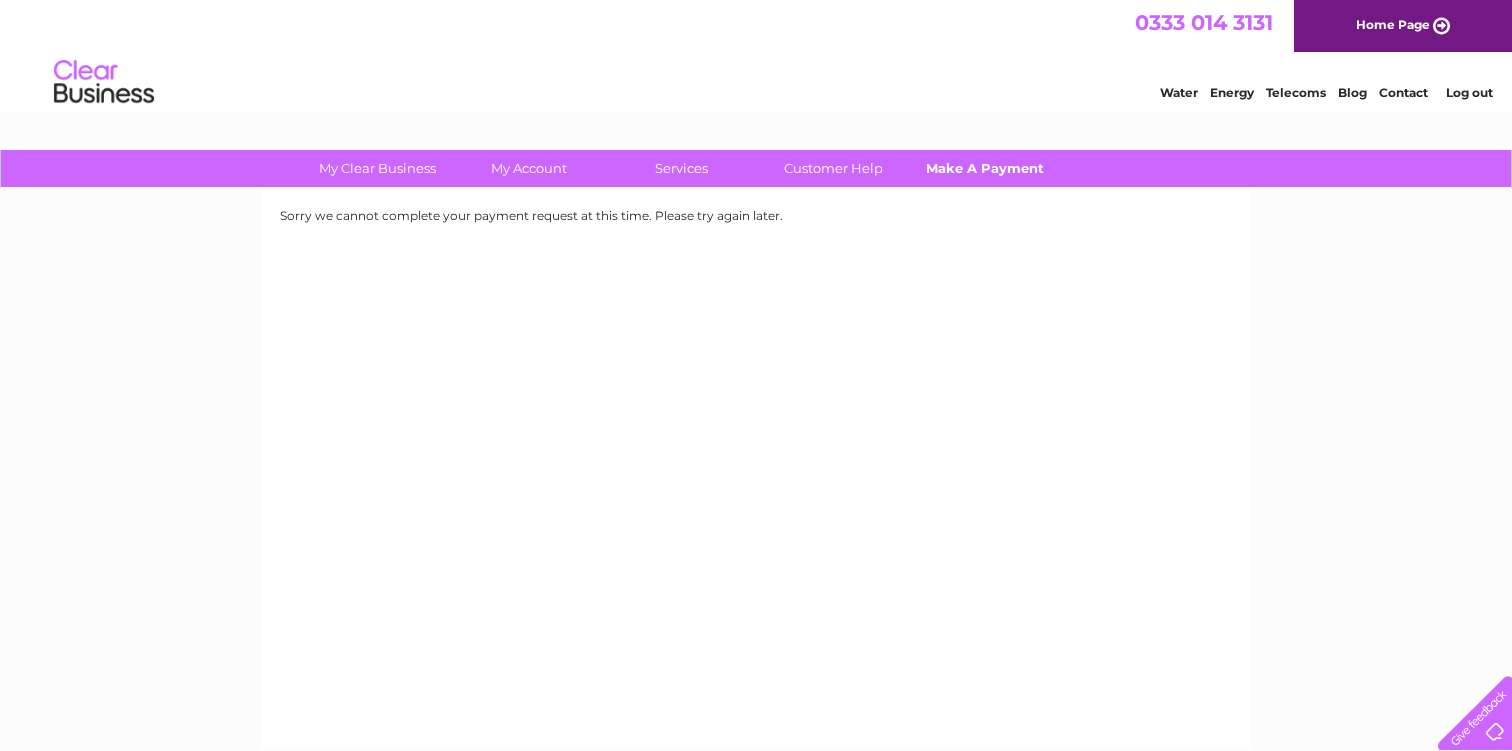 click on "Make A Payment" at bounding box center (985, 168) 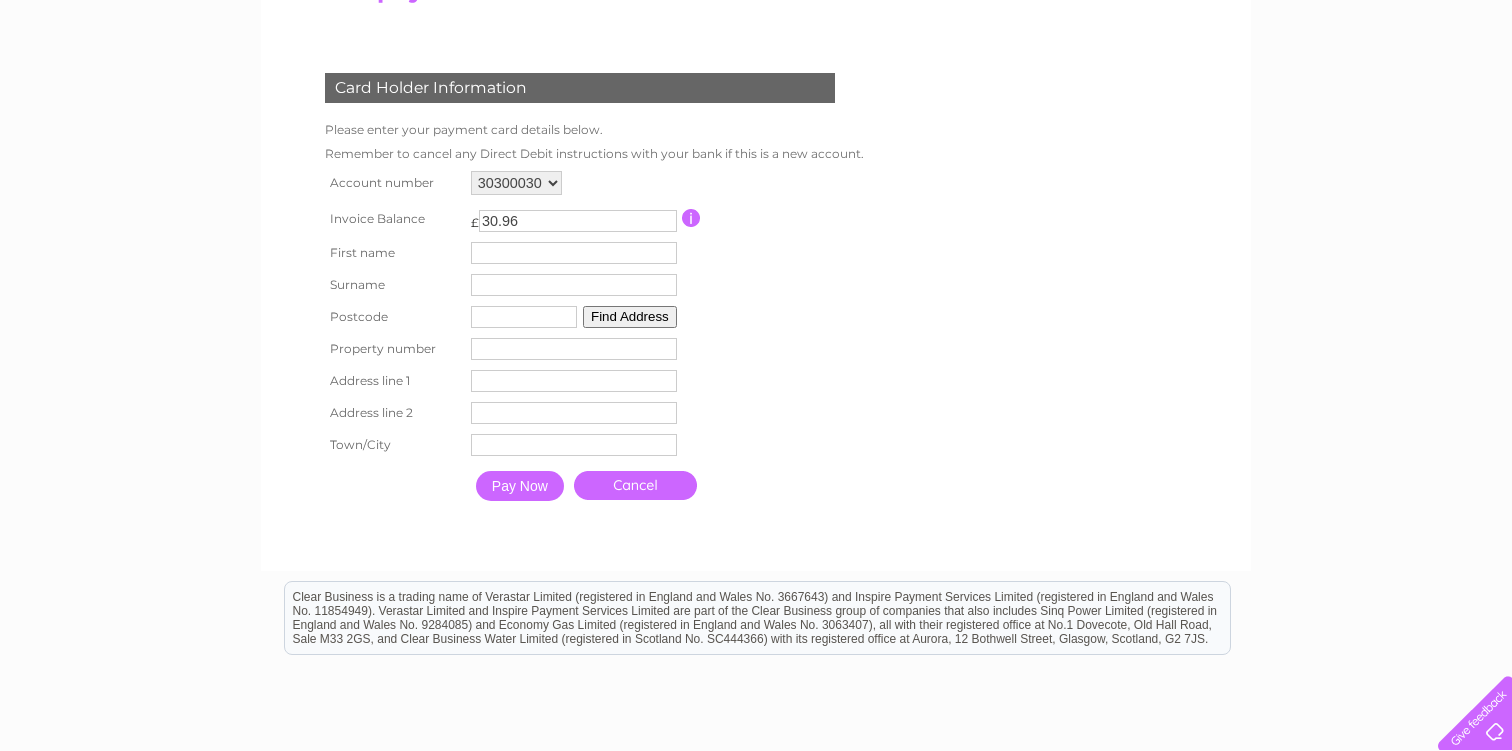 scroll, scrollTop: 280, scrollLeft: 0, axis: vertical 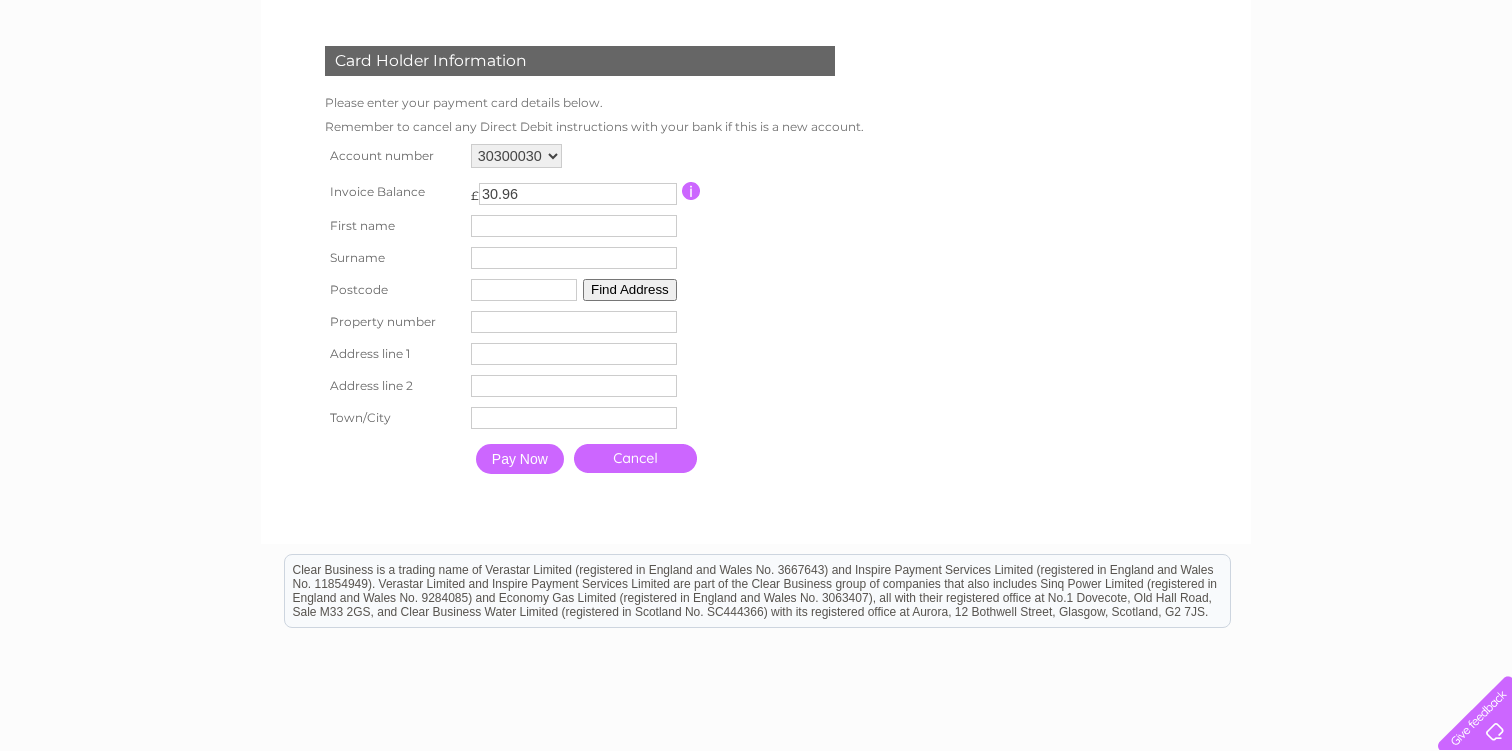 click at bounding box center [524, 290] 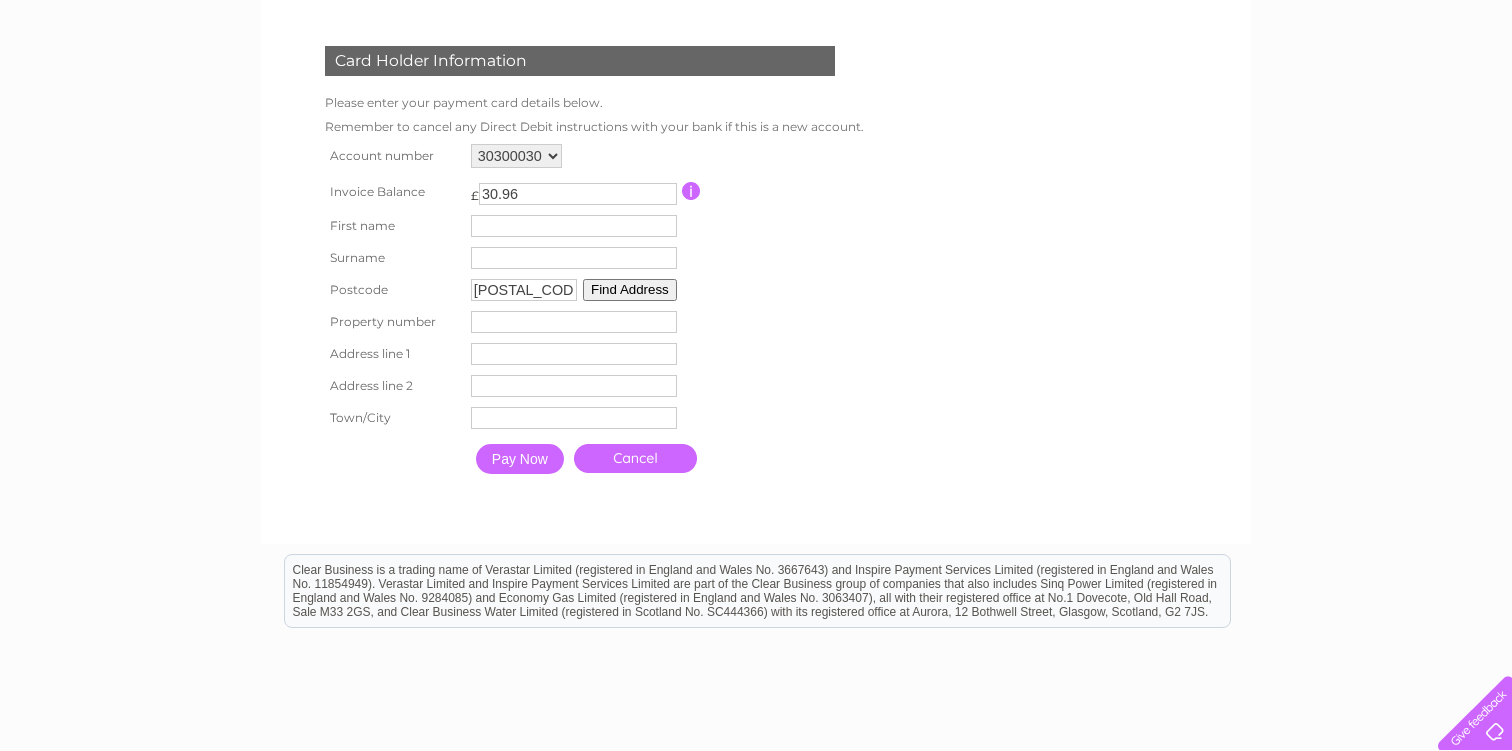 type on "liam" 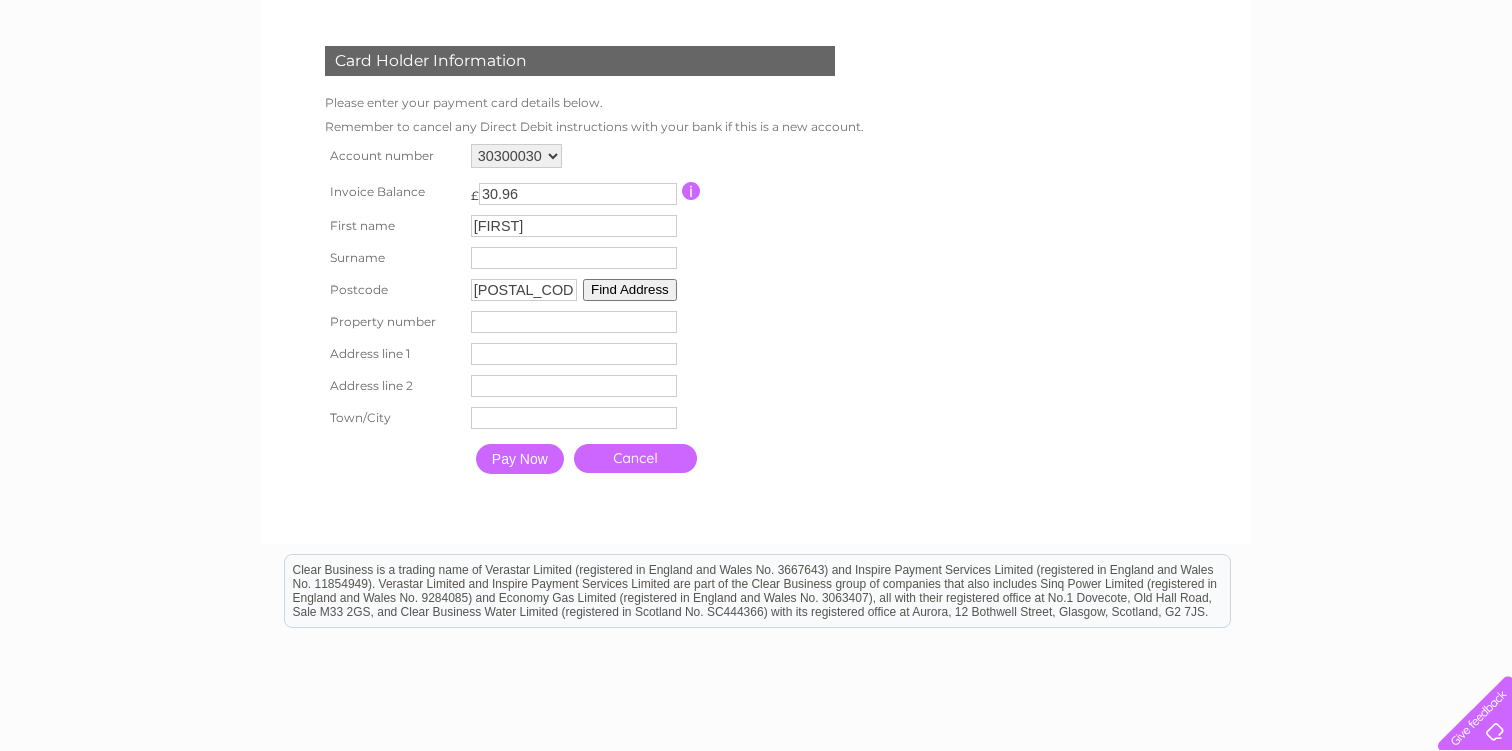 type on "searle" 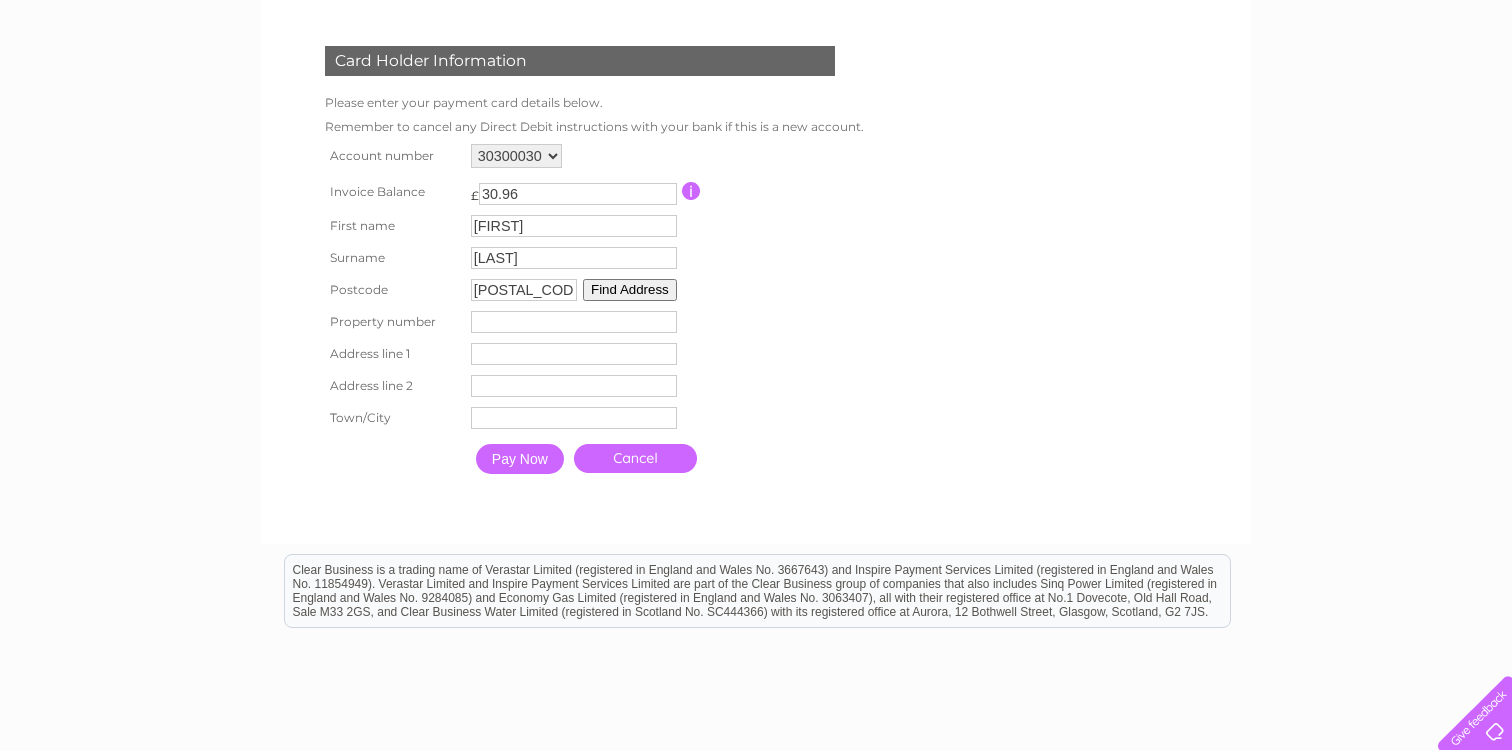 click at bounding box center (574, 322) 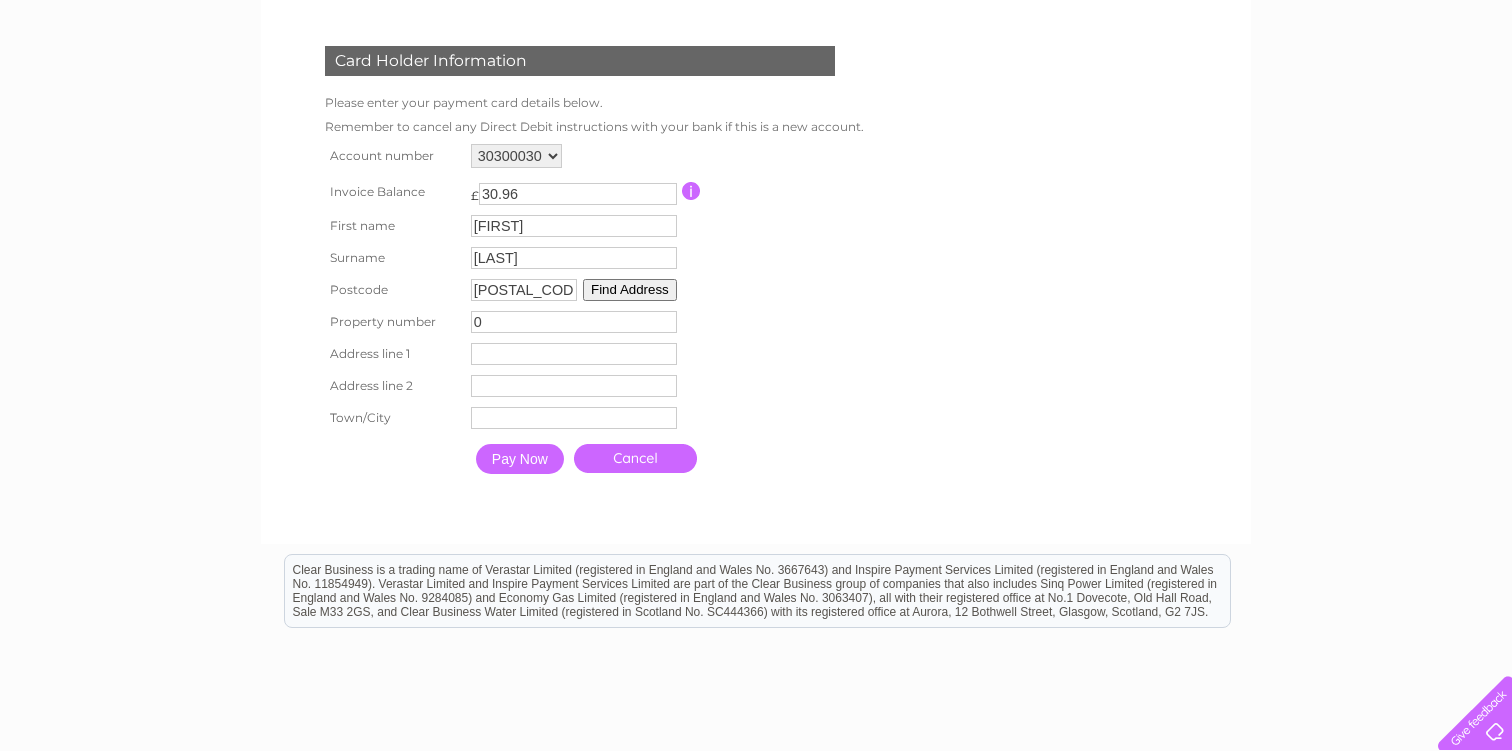 type on "0" 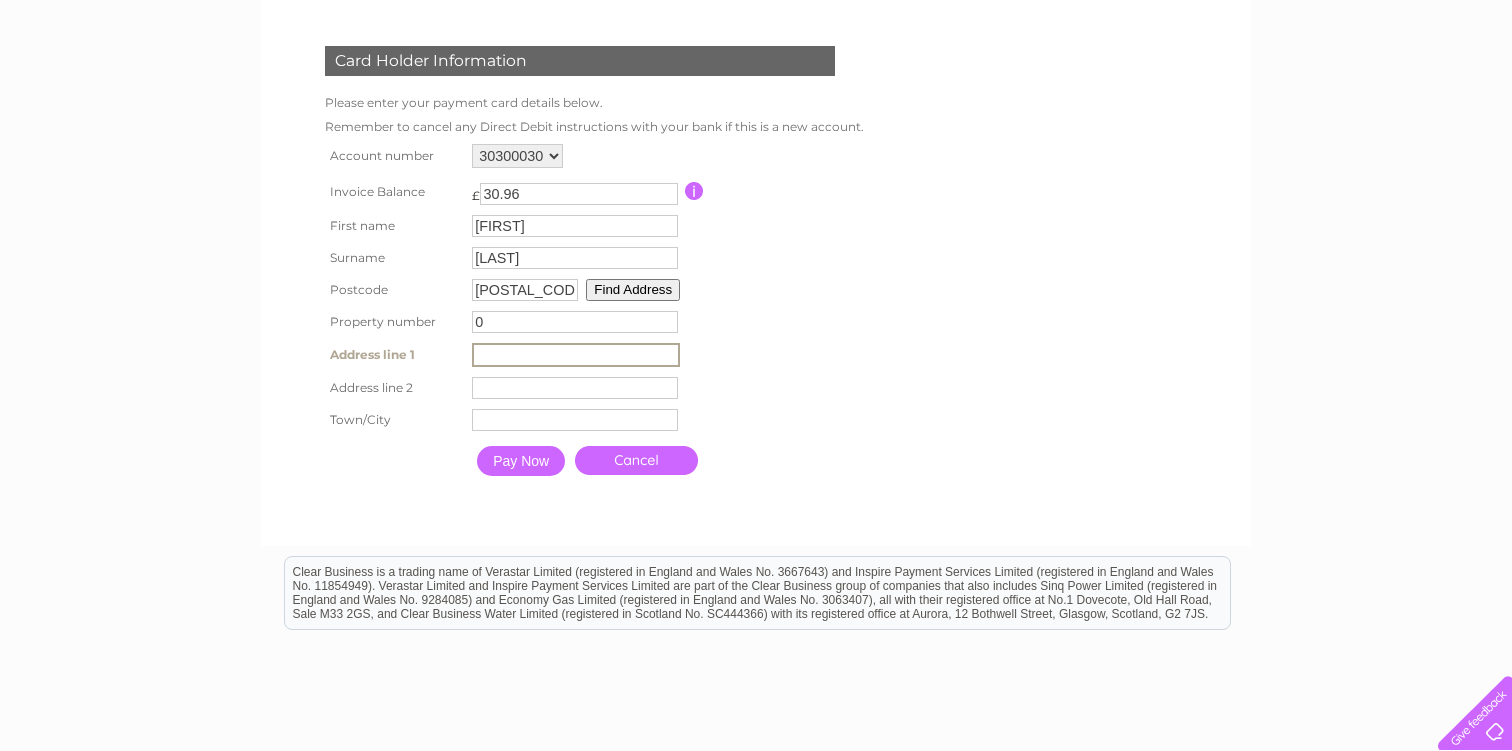 type on "post office Trinity St" 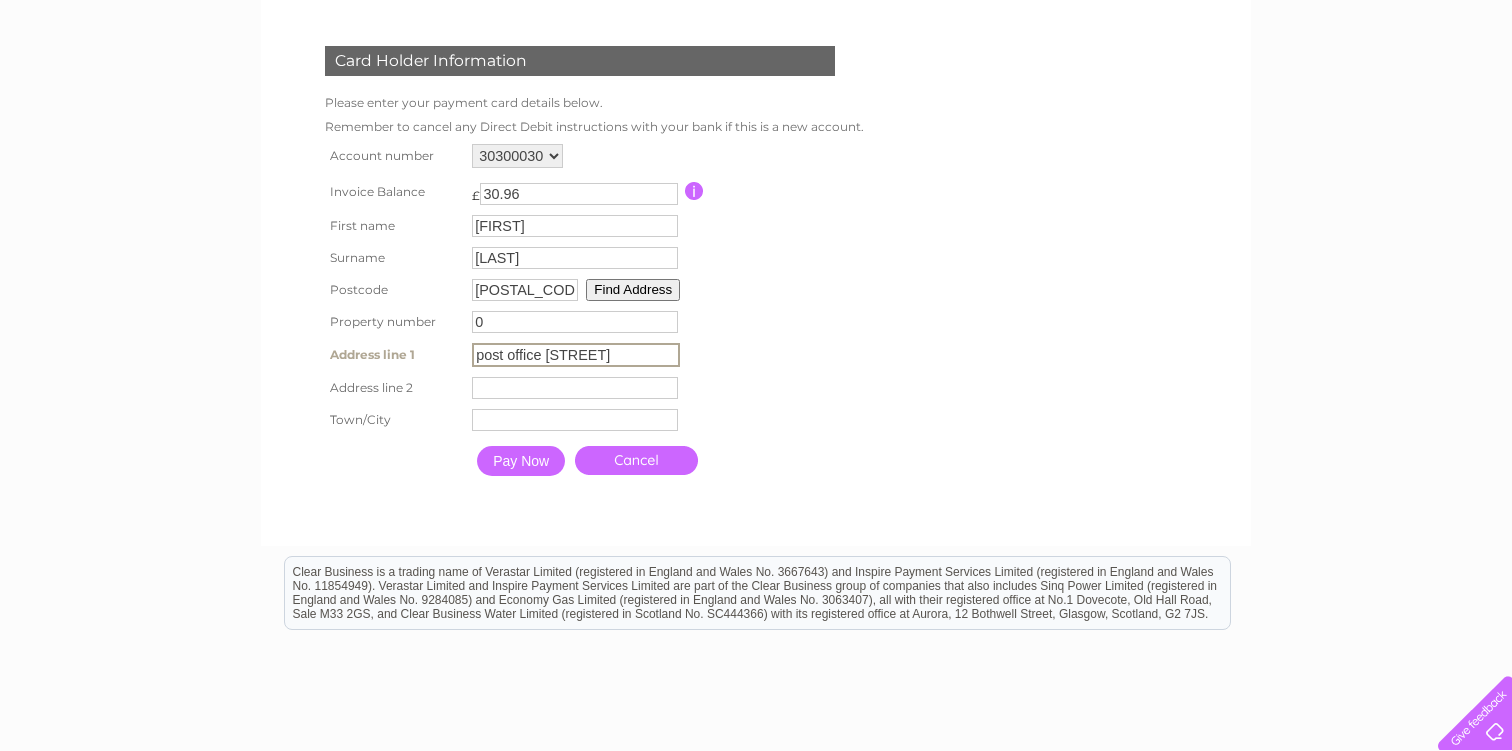 type on "dorchester" 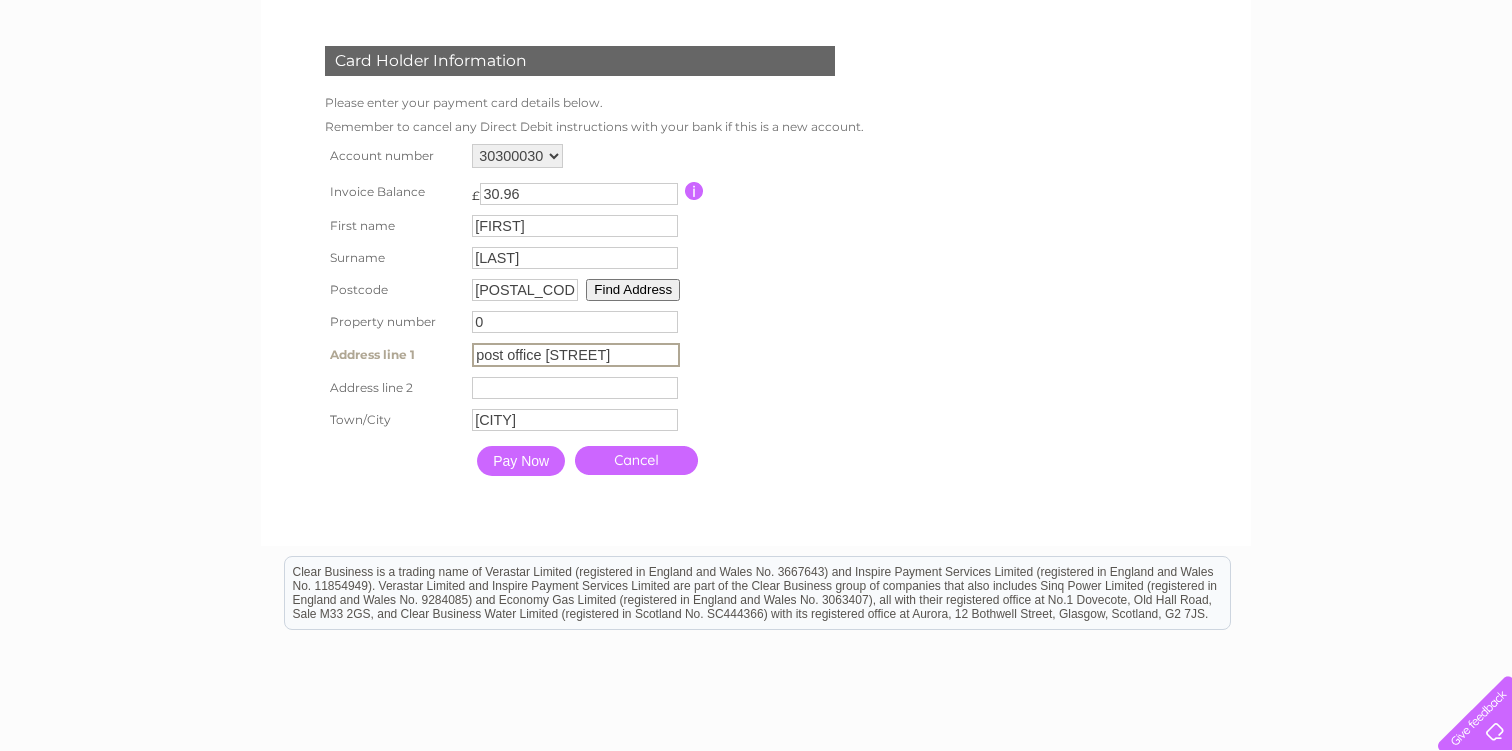 click on "Card Holder Information
Please enter your payment card details below.
Remember to cancel any Direct Debit instructions with your bank if this is a new account.
Account number" at bounding box center (584, 266) 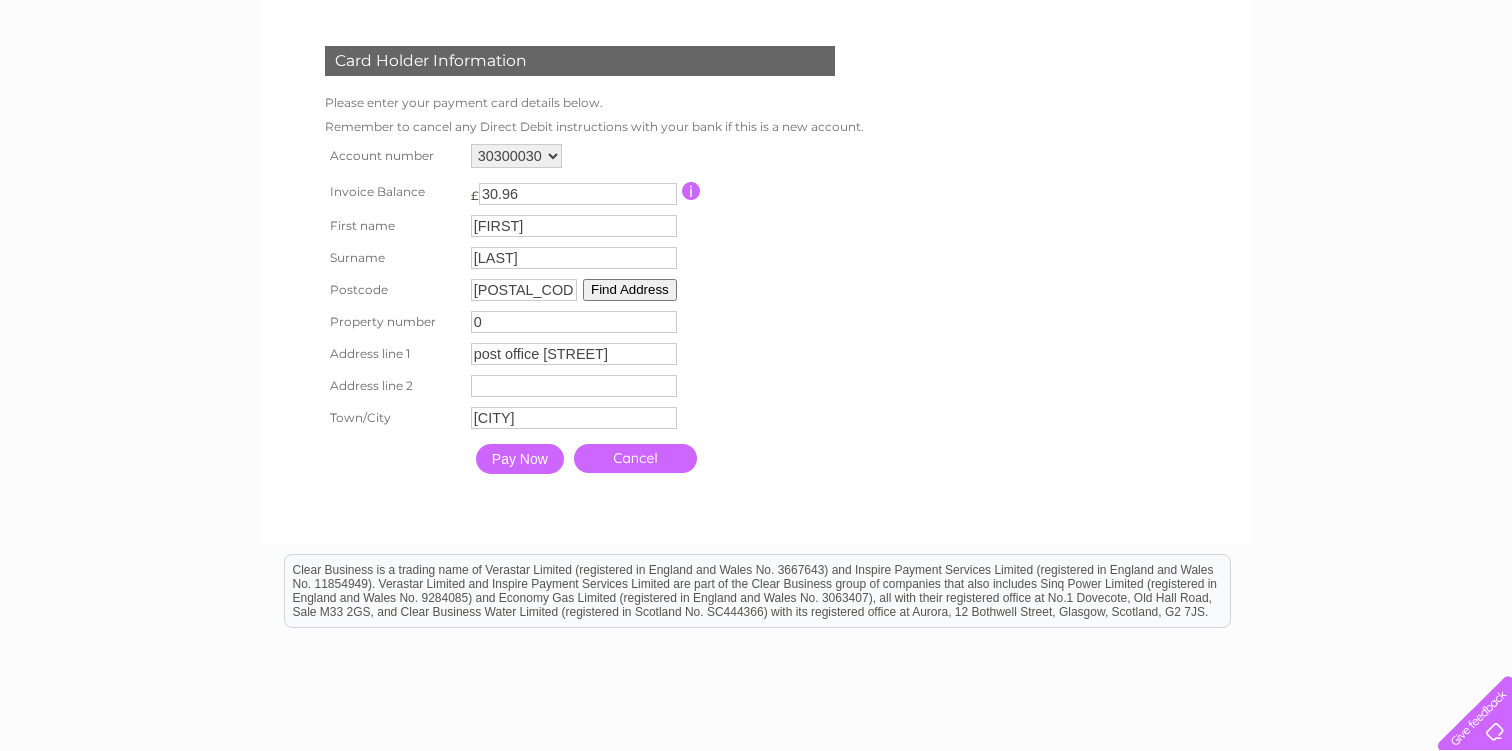 click on "Pay Now" at bounding box center (520, 459) 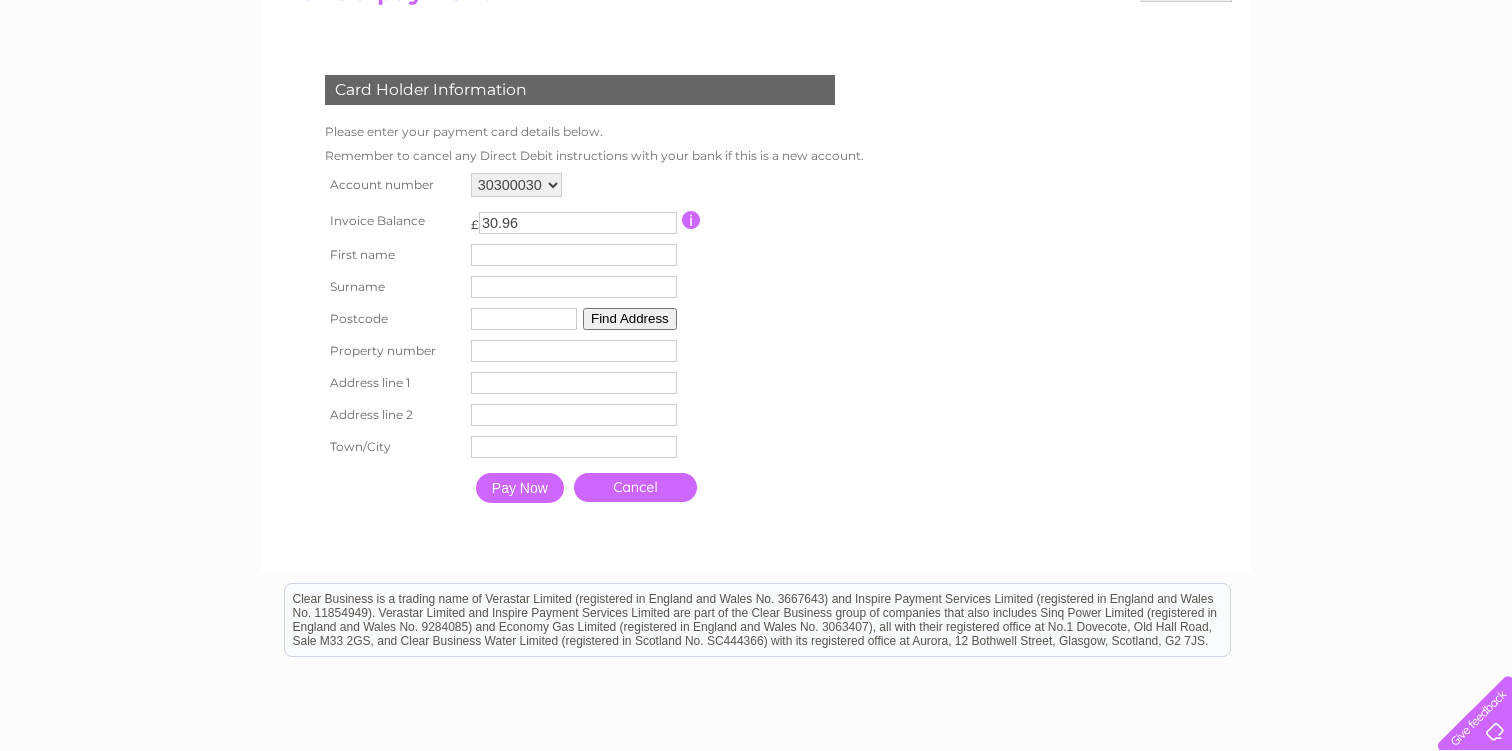 scroll, scrollTop: 263, scrollLeft: 0, axis: vertical 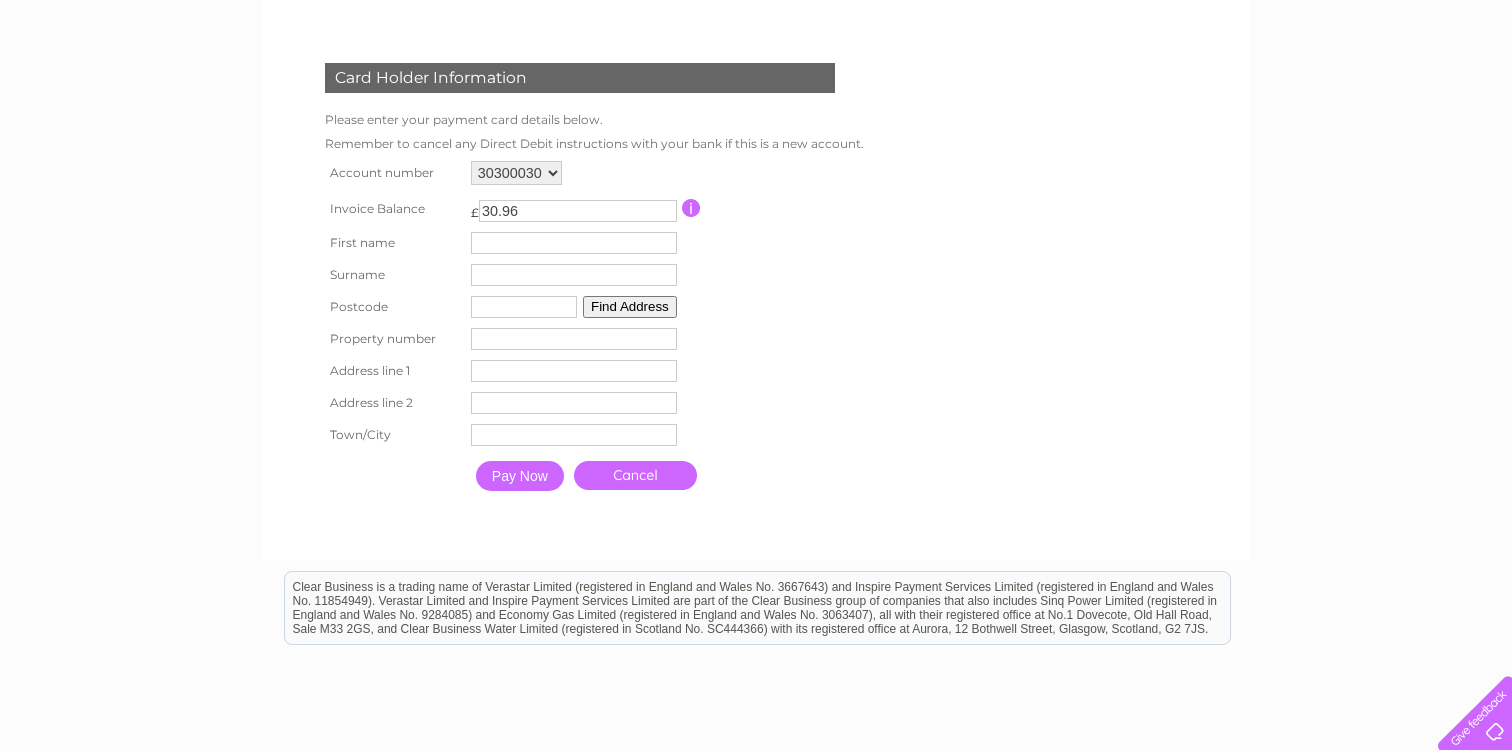 click at bounding box center (524, 307) 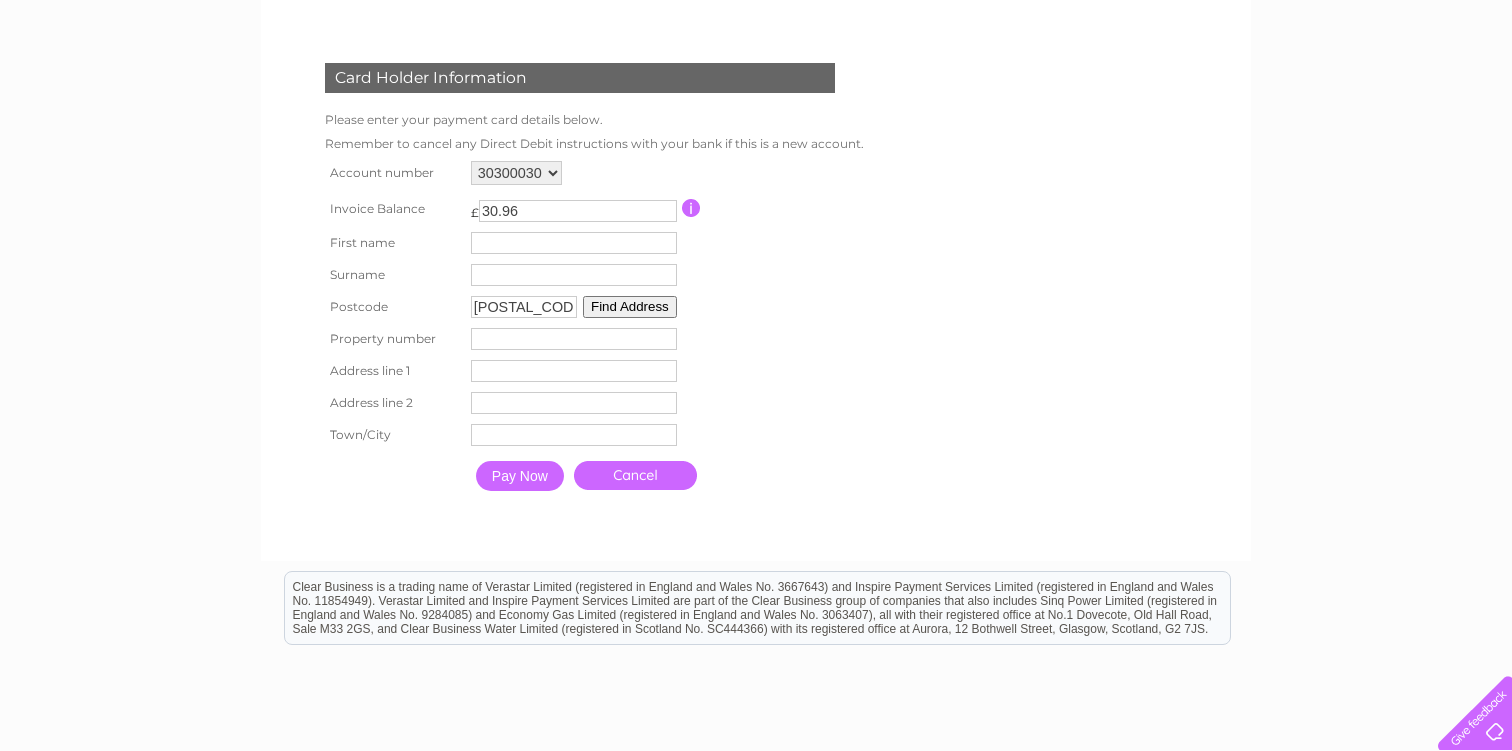 type on "dorchester post" 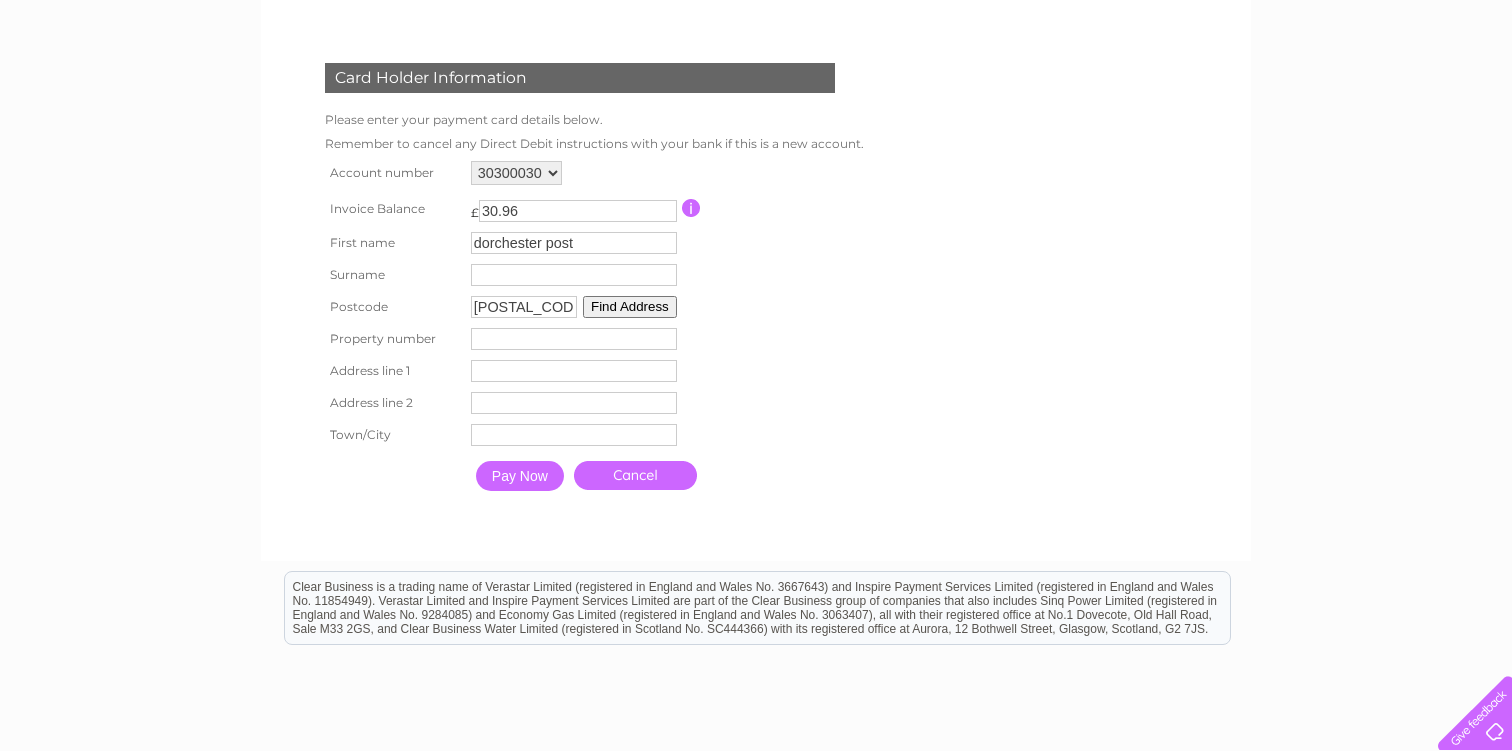 type on "Office" 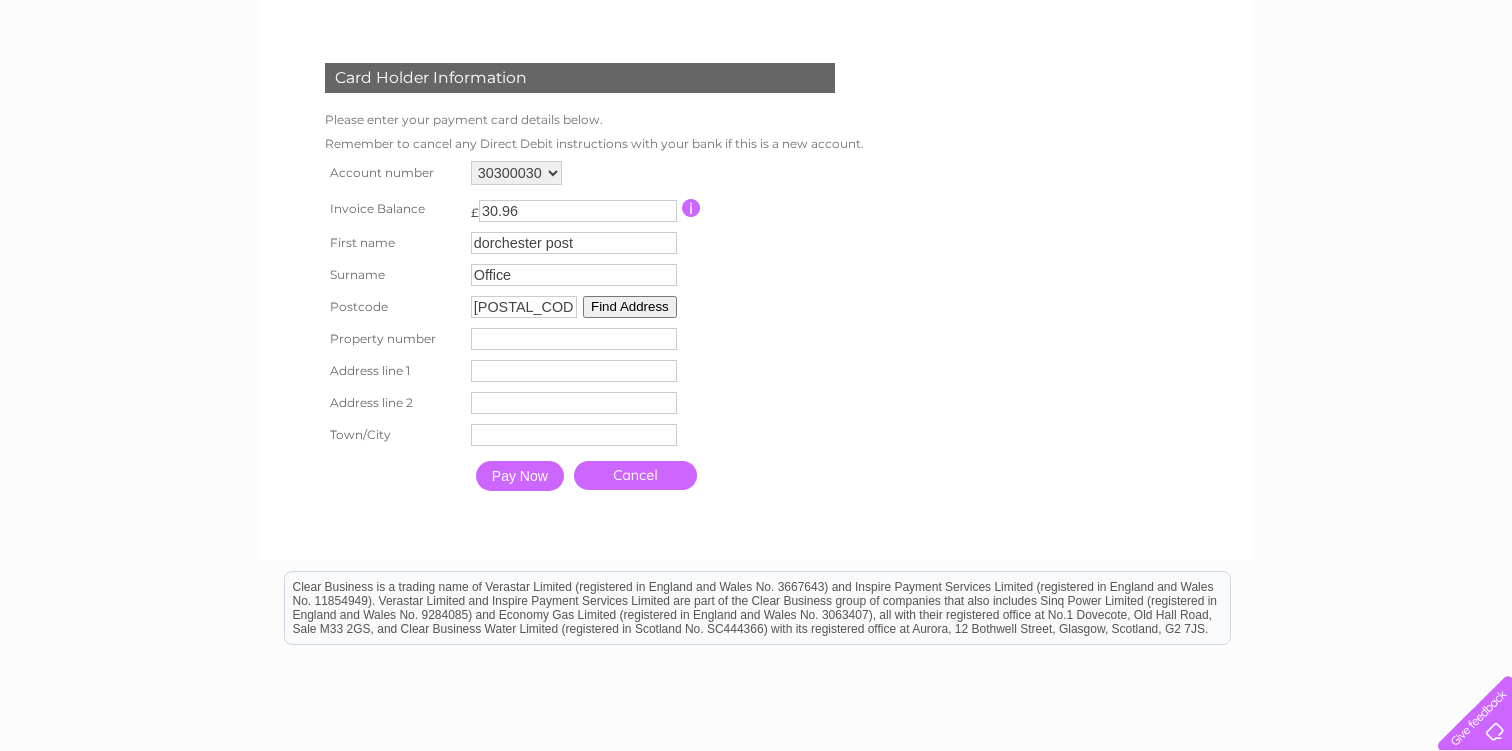click on "Find Address" at bounding box center (630, 307) 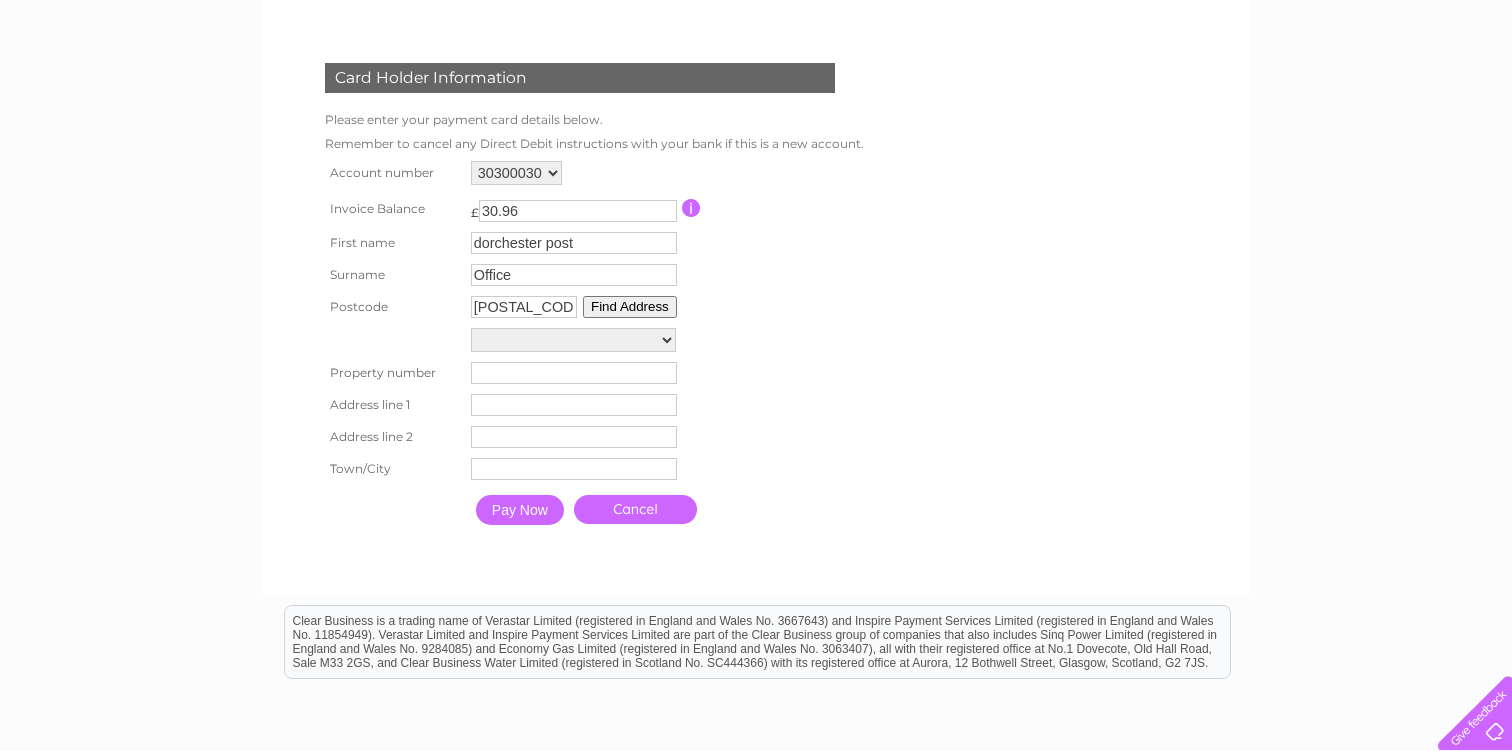 click on "Trinity Street Electricity Sub Station 5M Fro, Trinity Street" at bounding box center [573, 340] 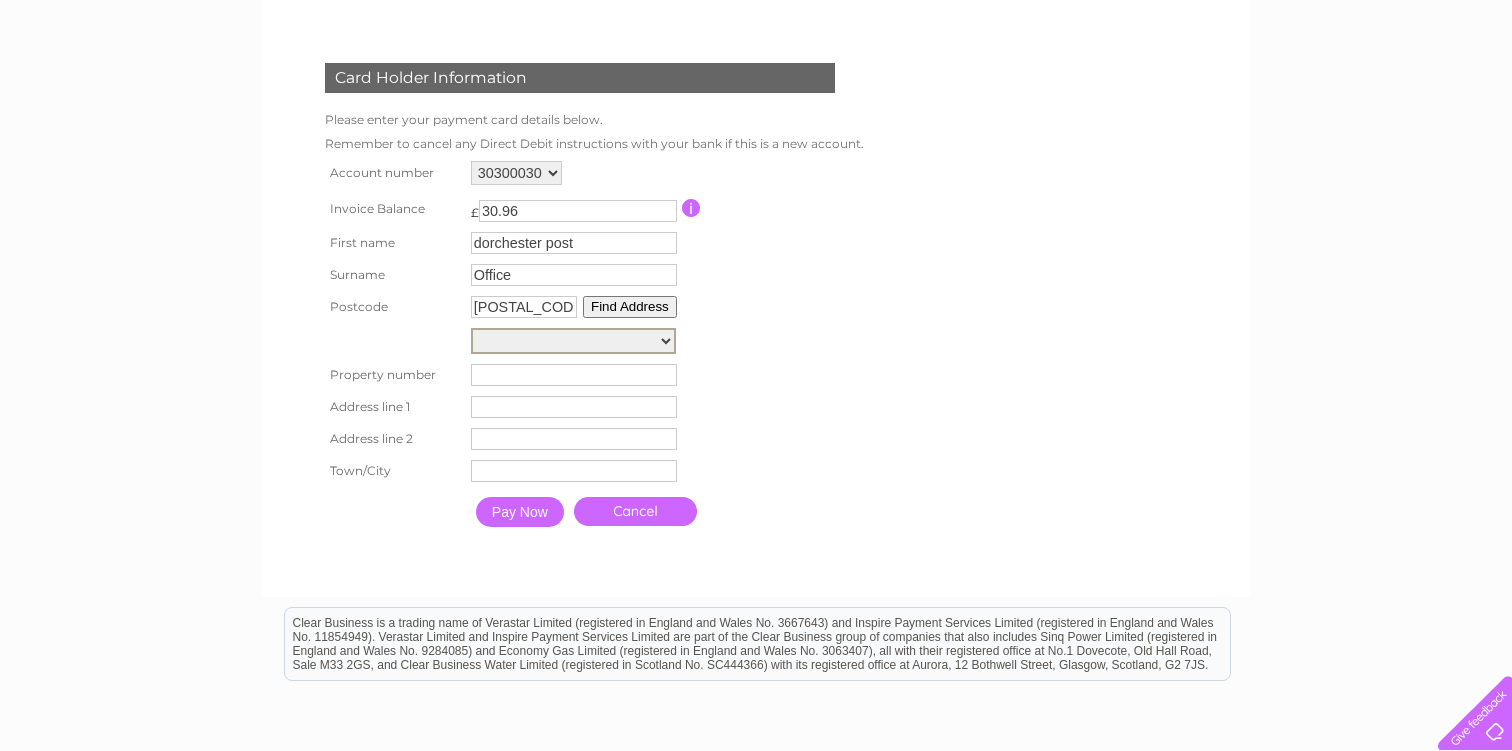 select on ",Trinity Street,,Dorchester" 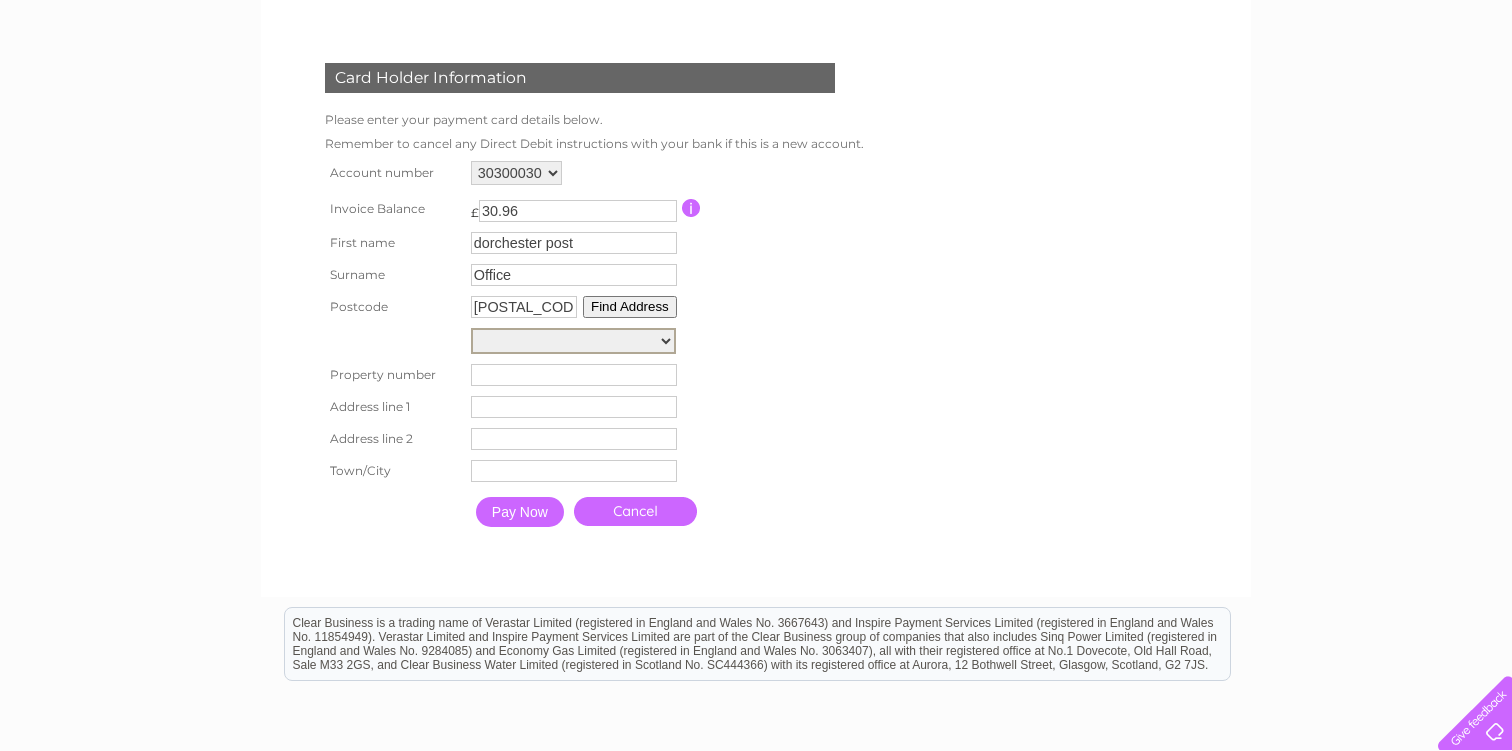 type on "Trinity Street" 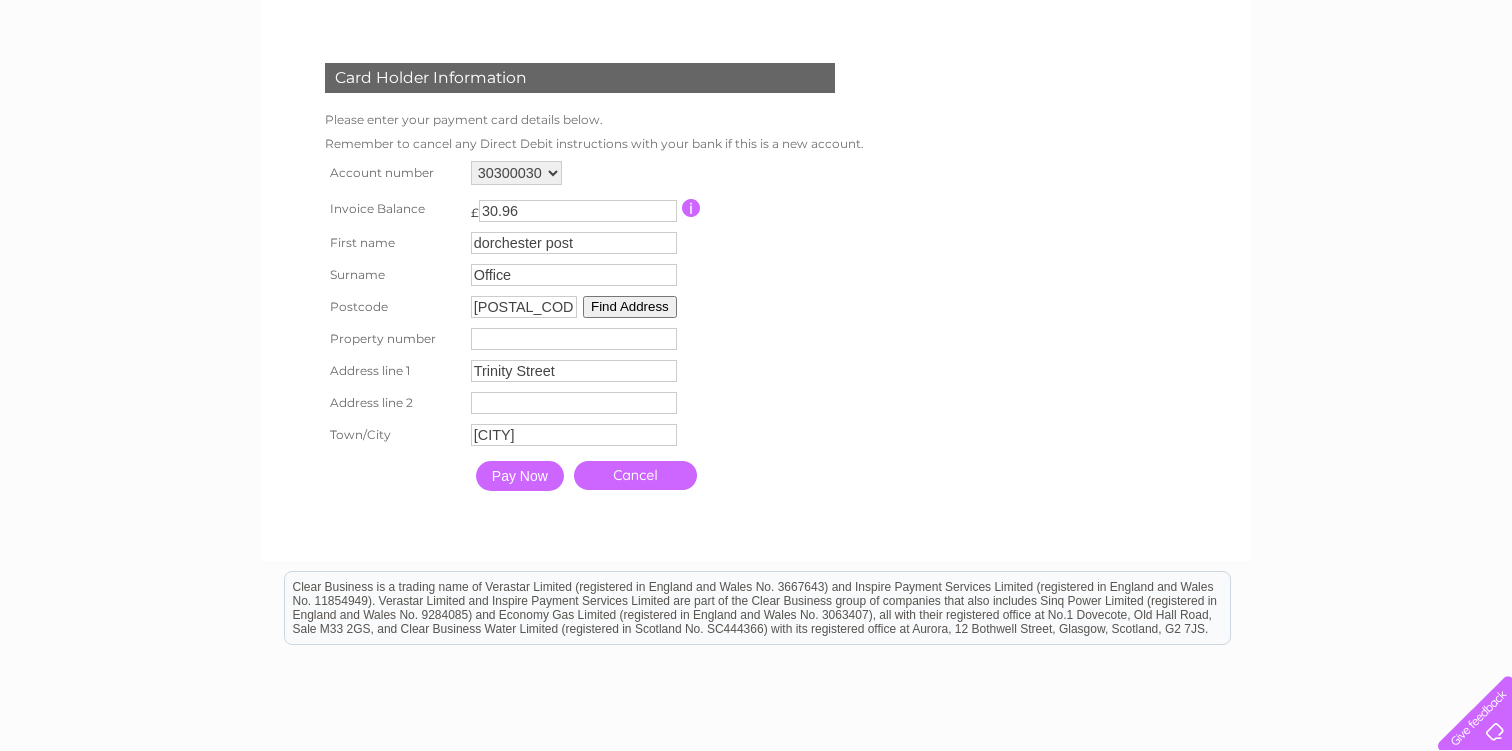 click at bounding box center [574, 339] 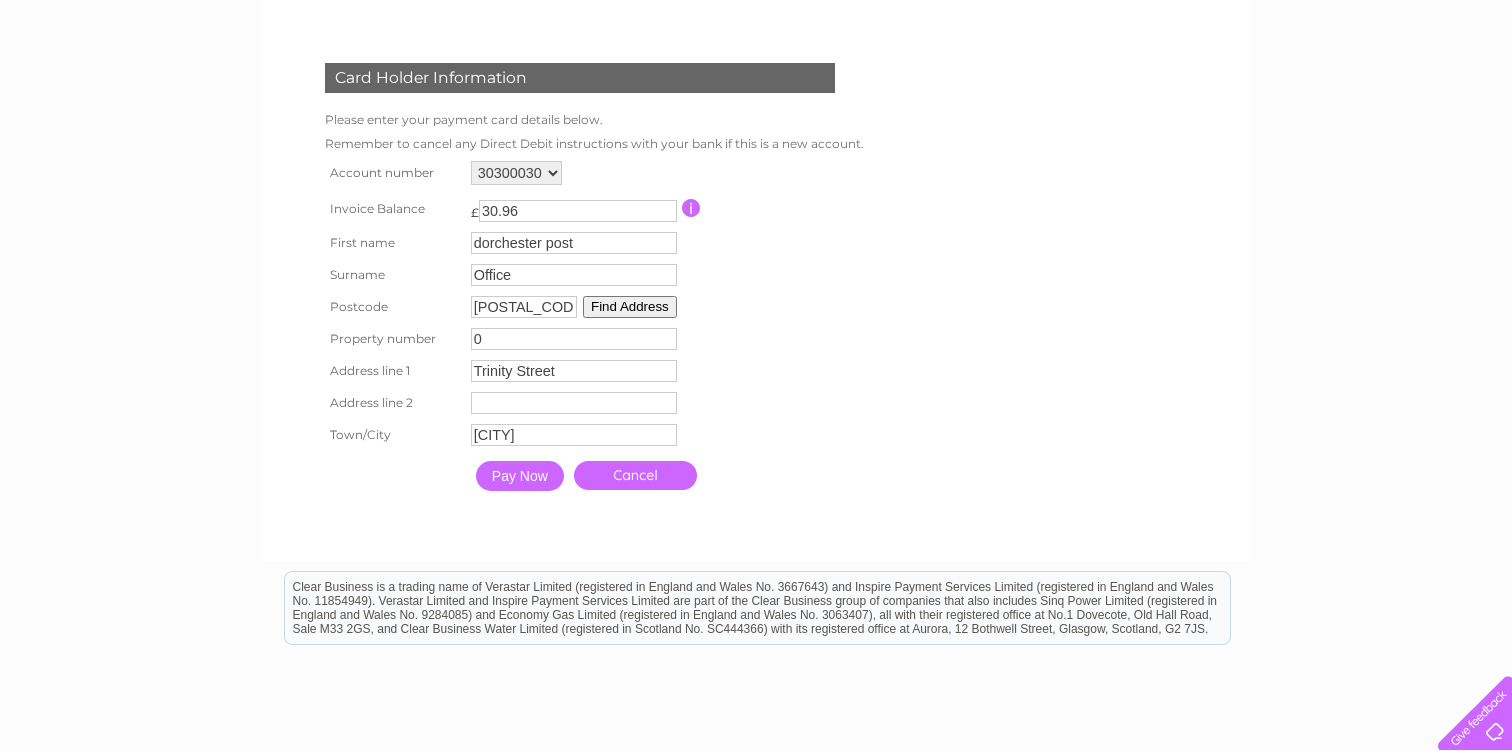 type on "0" 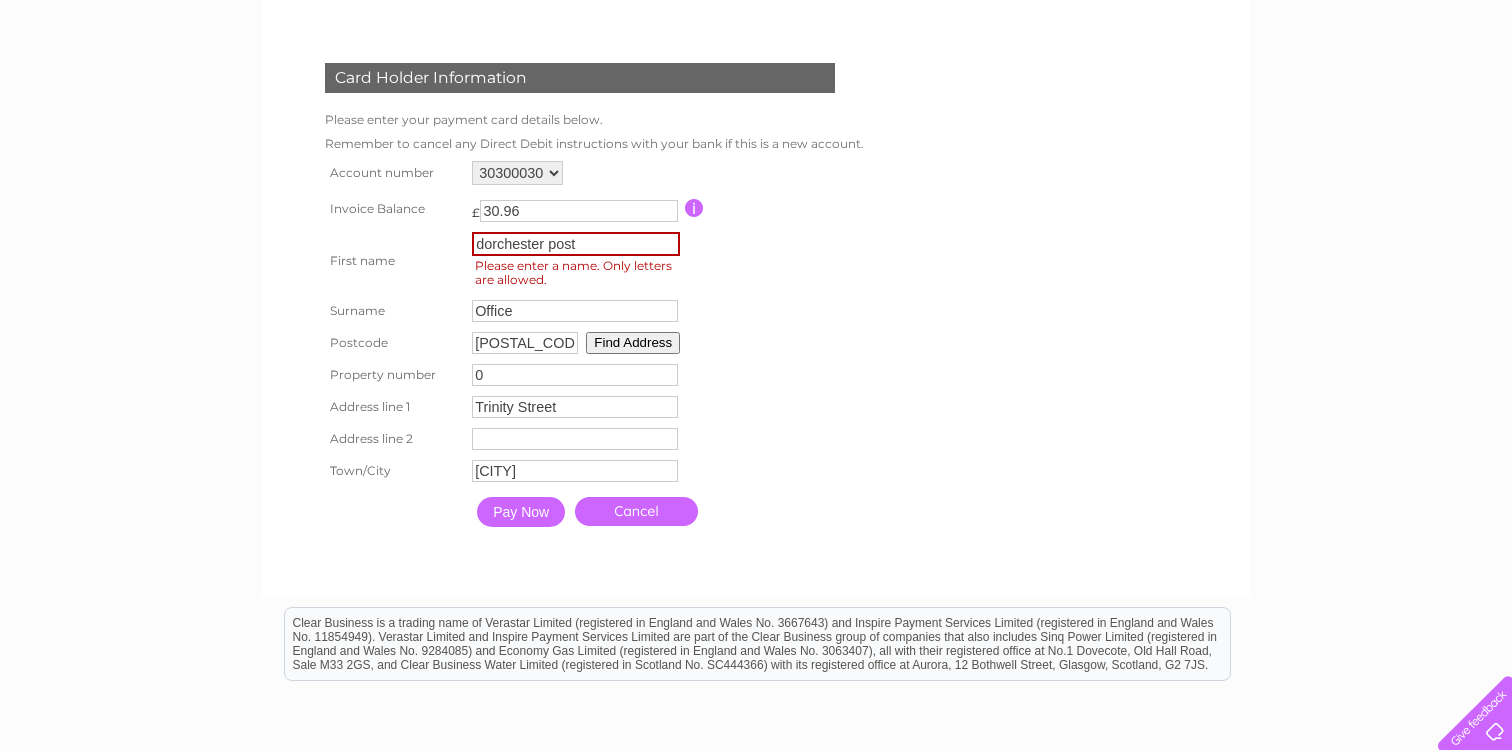 click on "dorchester post" at bounding box center [576, 244] 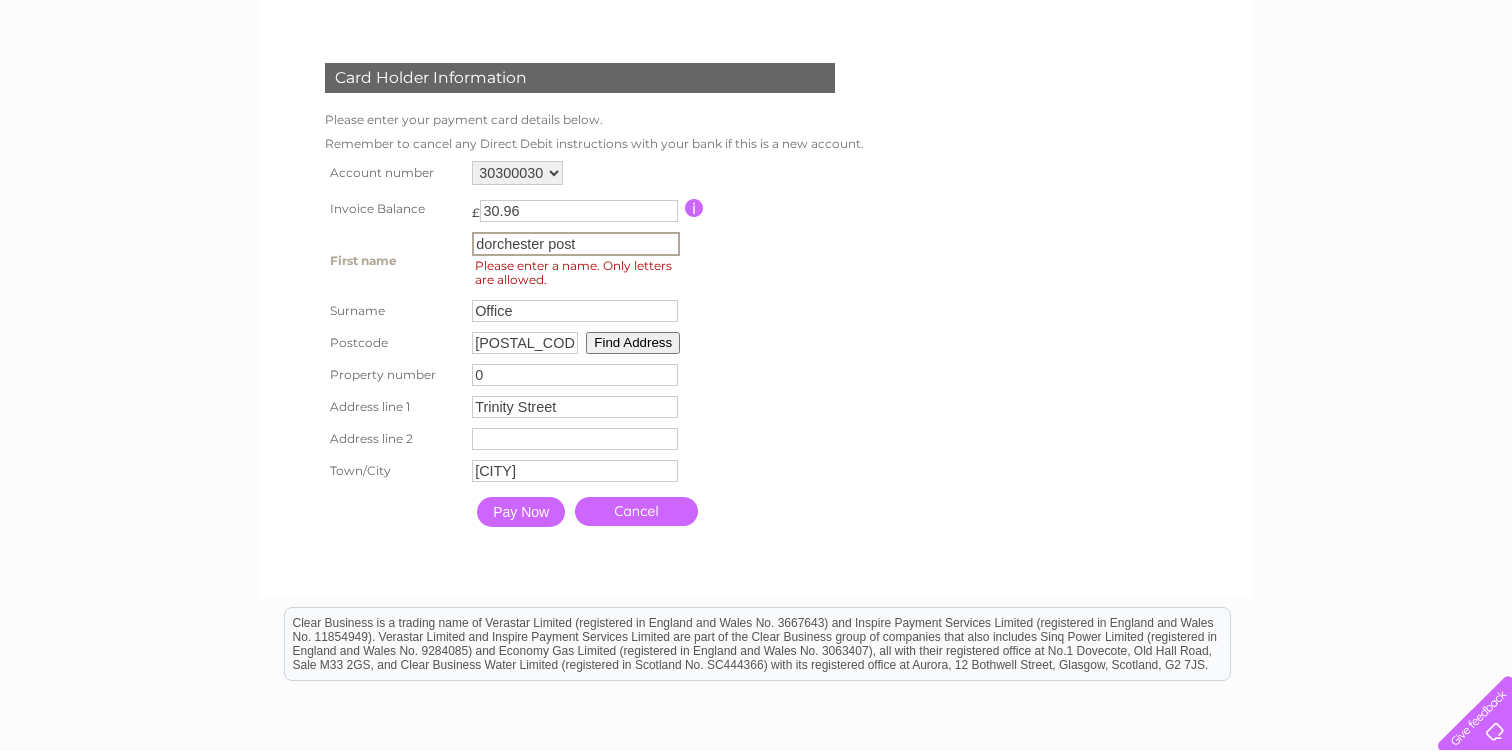 drag, startPoint x: 549, startPoint y: 246, endPoint x: 382, endPoint y: 219, distance: 169.16855 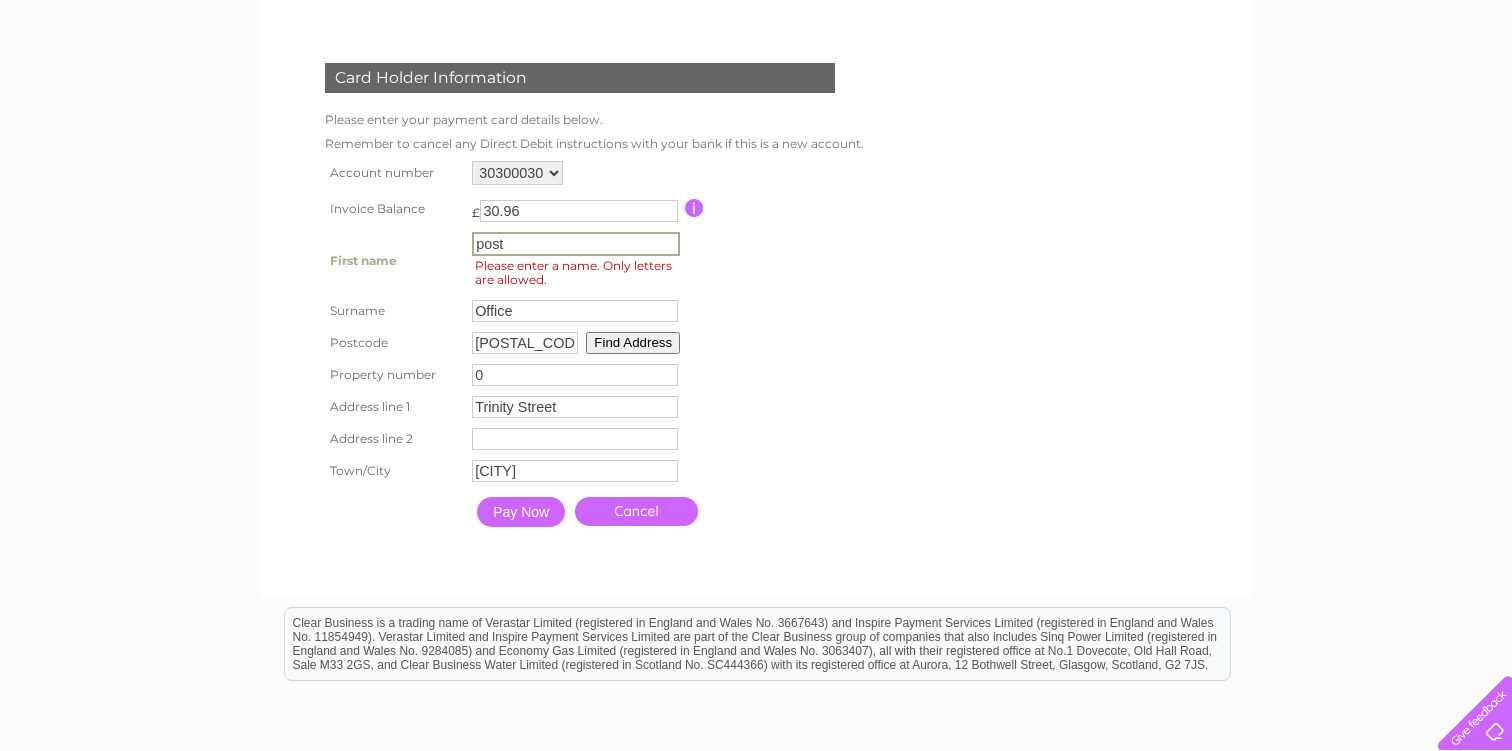 type on "post" 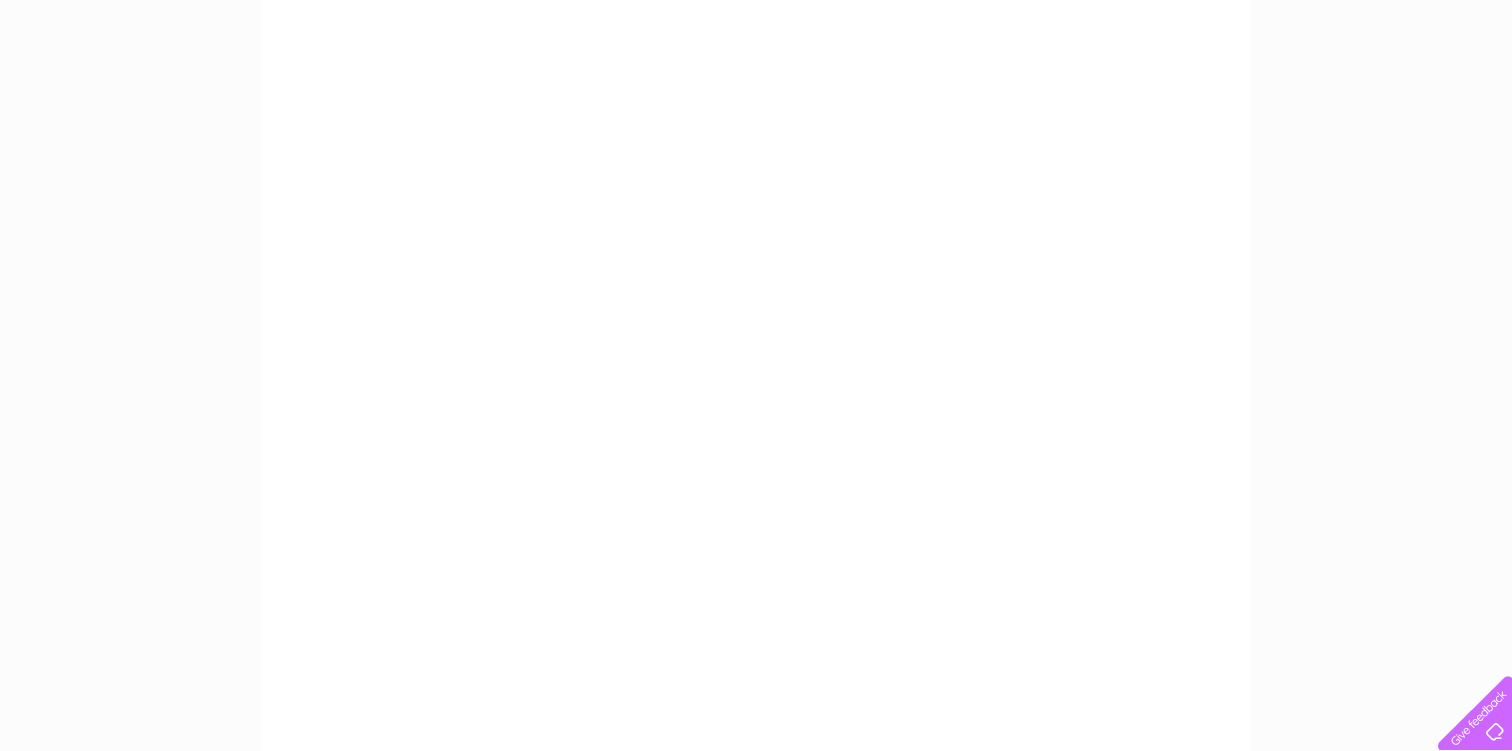 scroll, scrollTop: 325, scrollLeft: 0, axis: vertical 